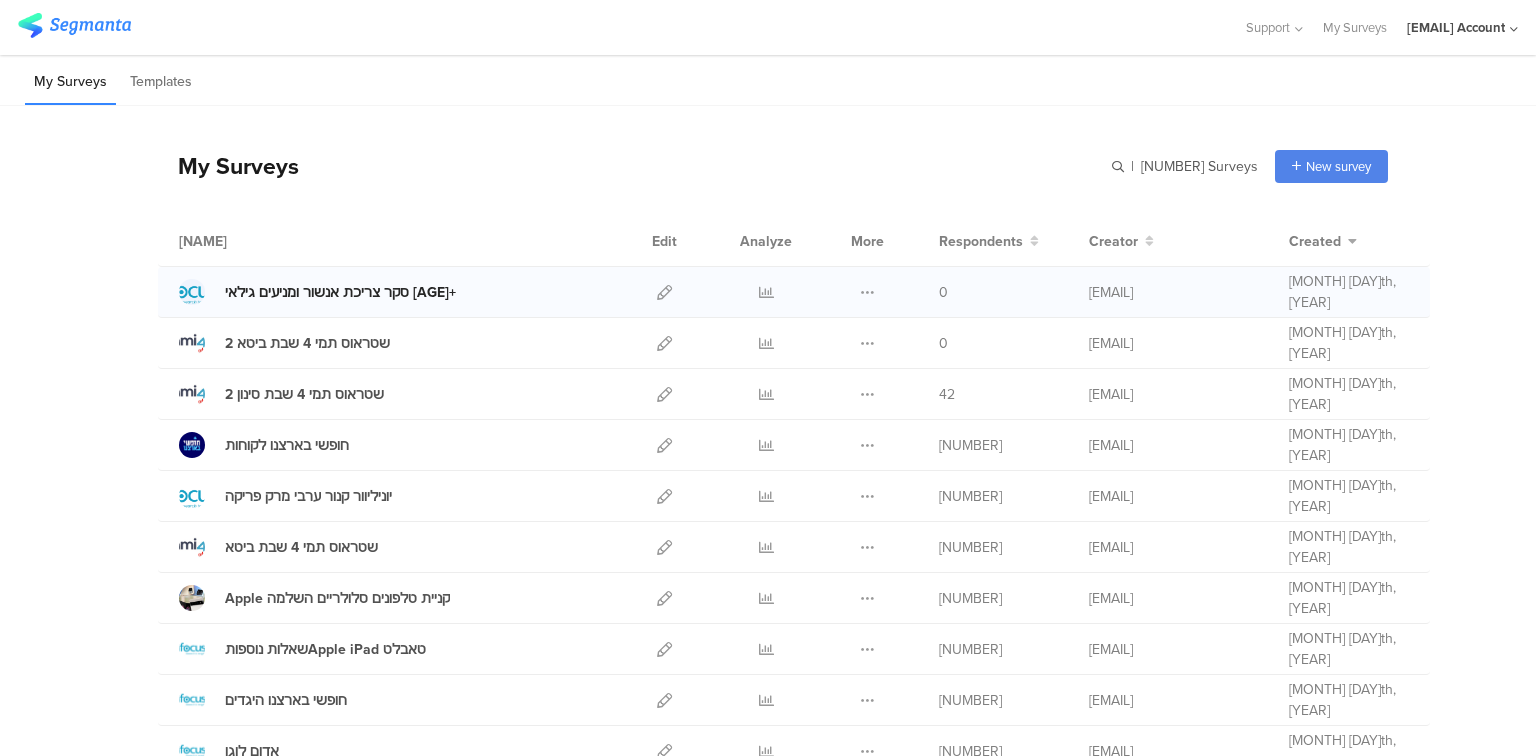 scroll, scrollTop: 0, scrollLeft: 0, axis: both 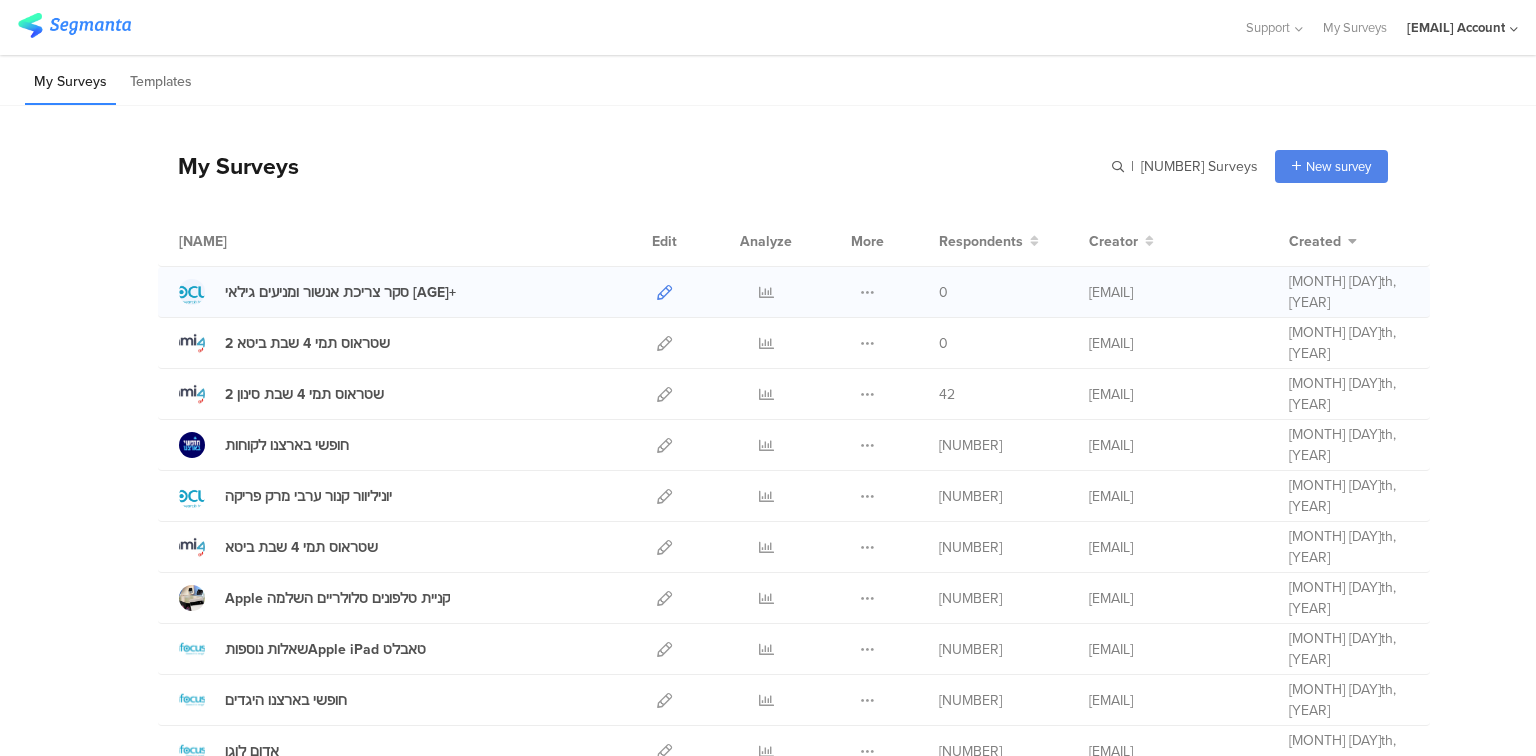click at bounding box center [664, 292] 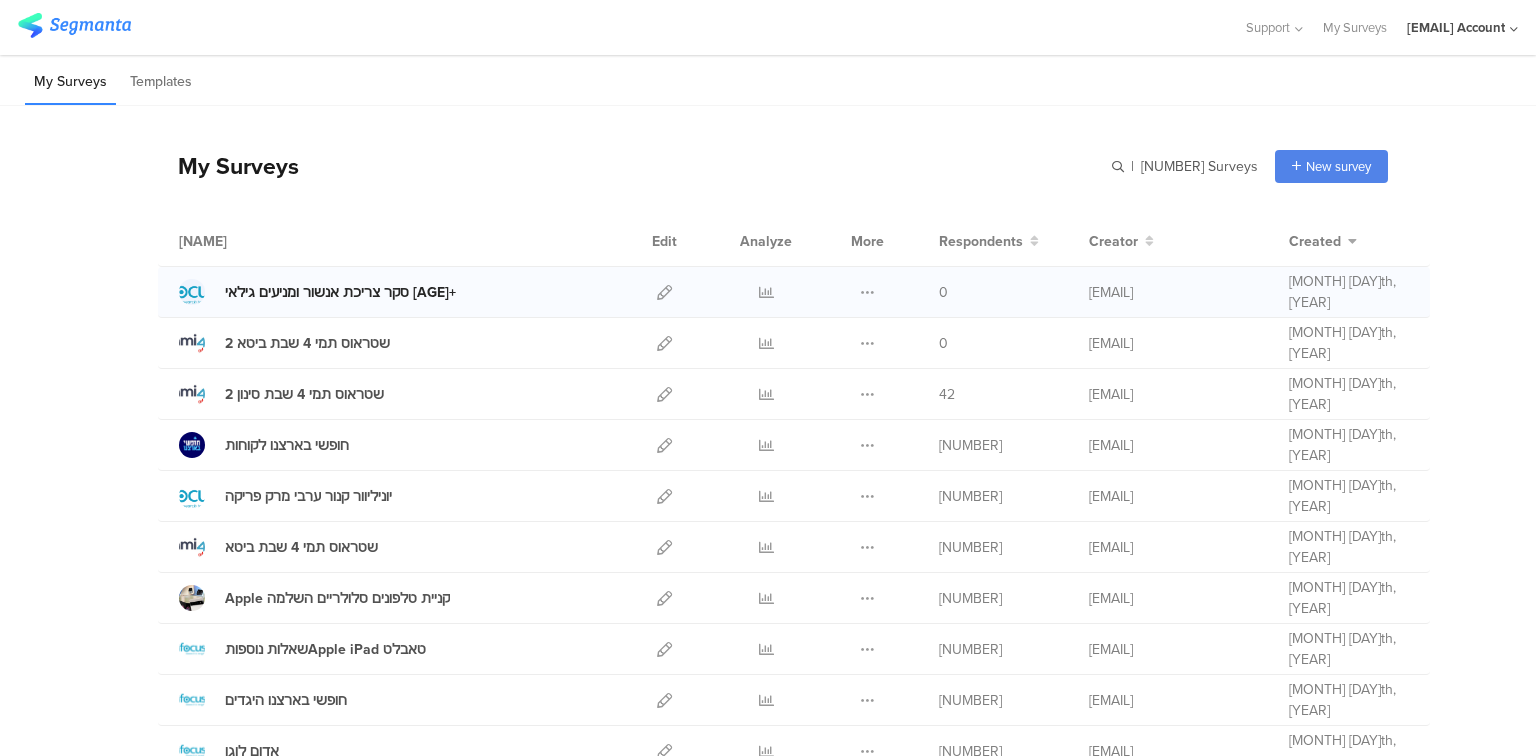 click on "סקר צריכת אנשור ומניעים גילאי 45+" at bounding box center [340, 292] 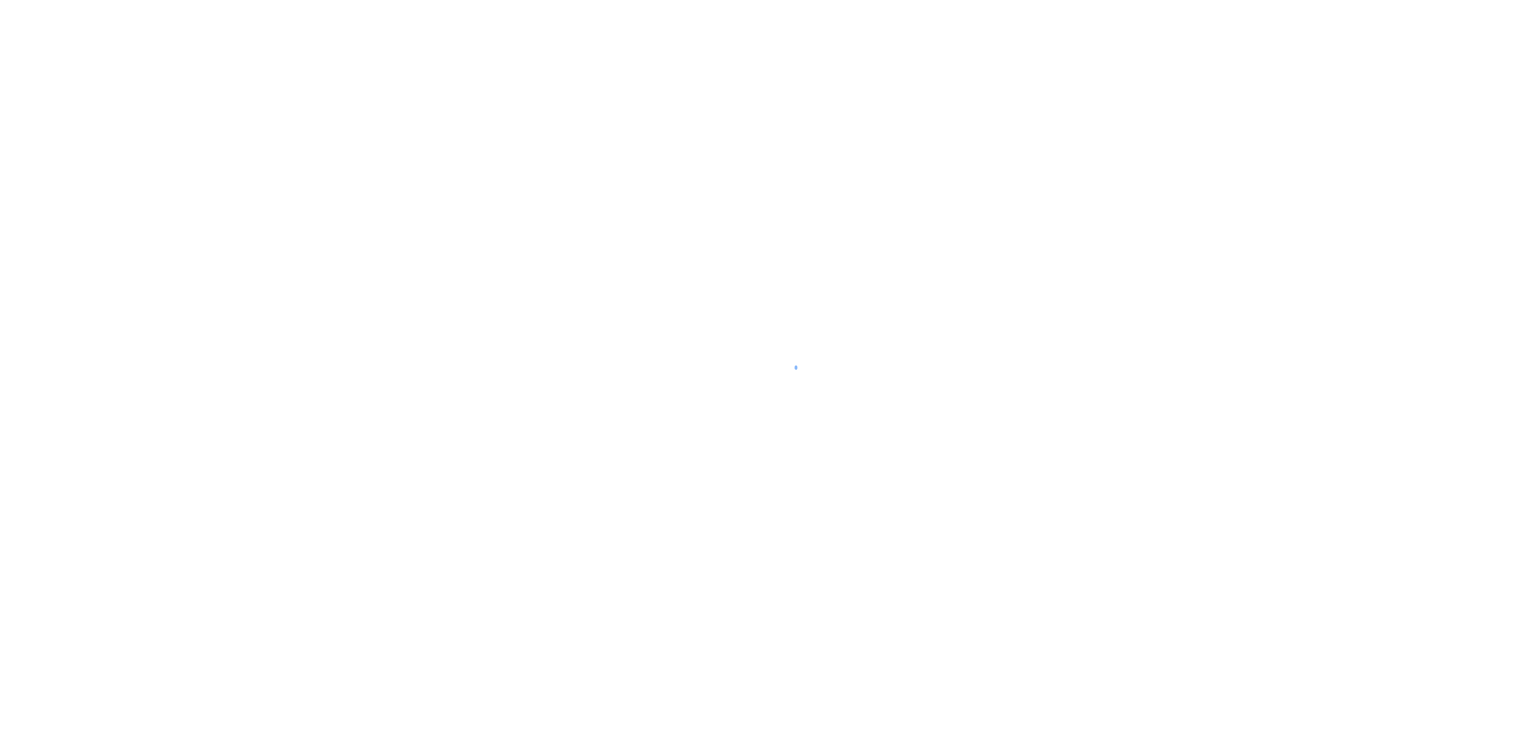 scroll, scrollTop: 0, scrollLeft: 0, axis: both 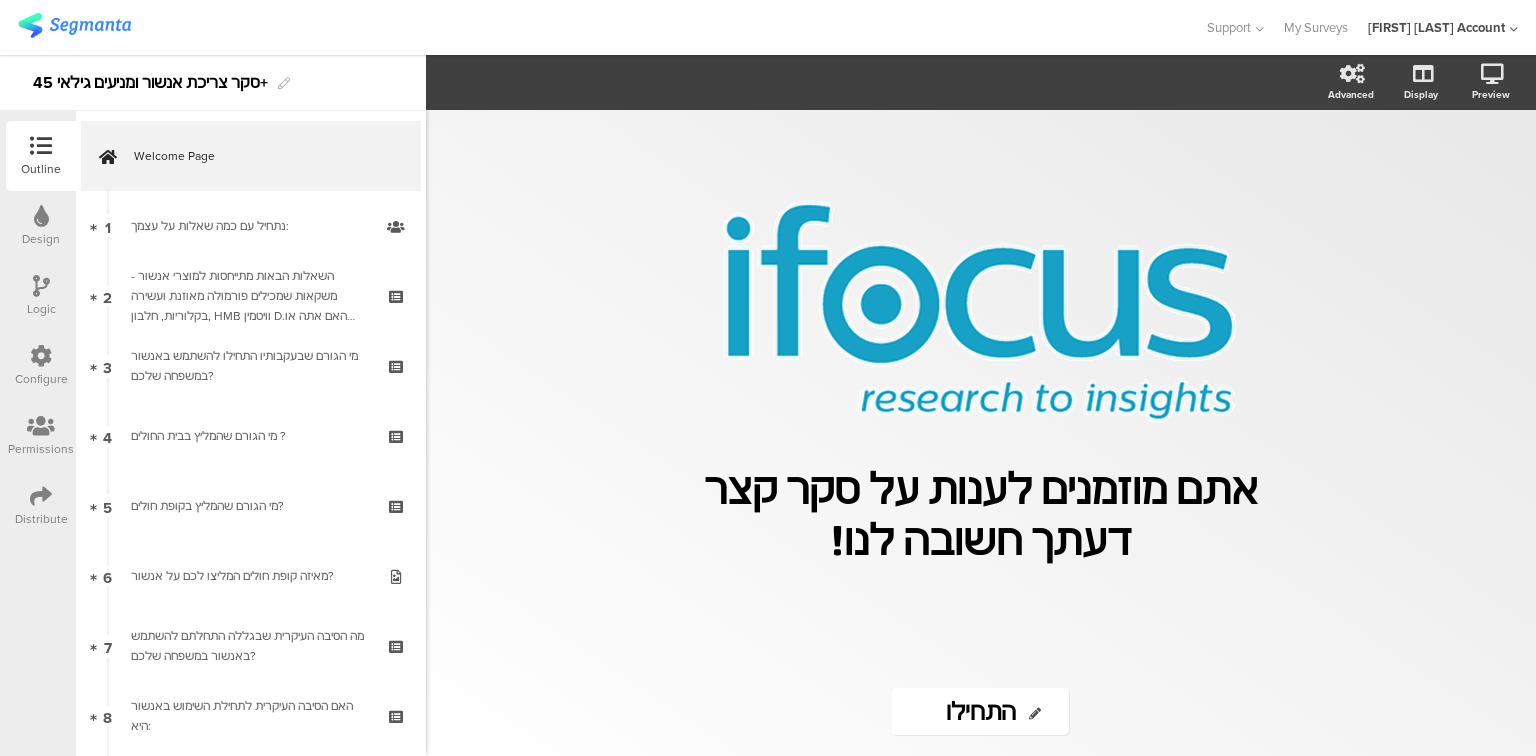 click on "Logic" at bounding box center (41, 309) 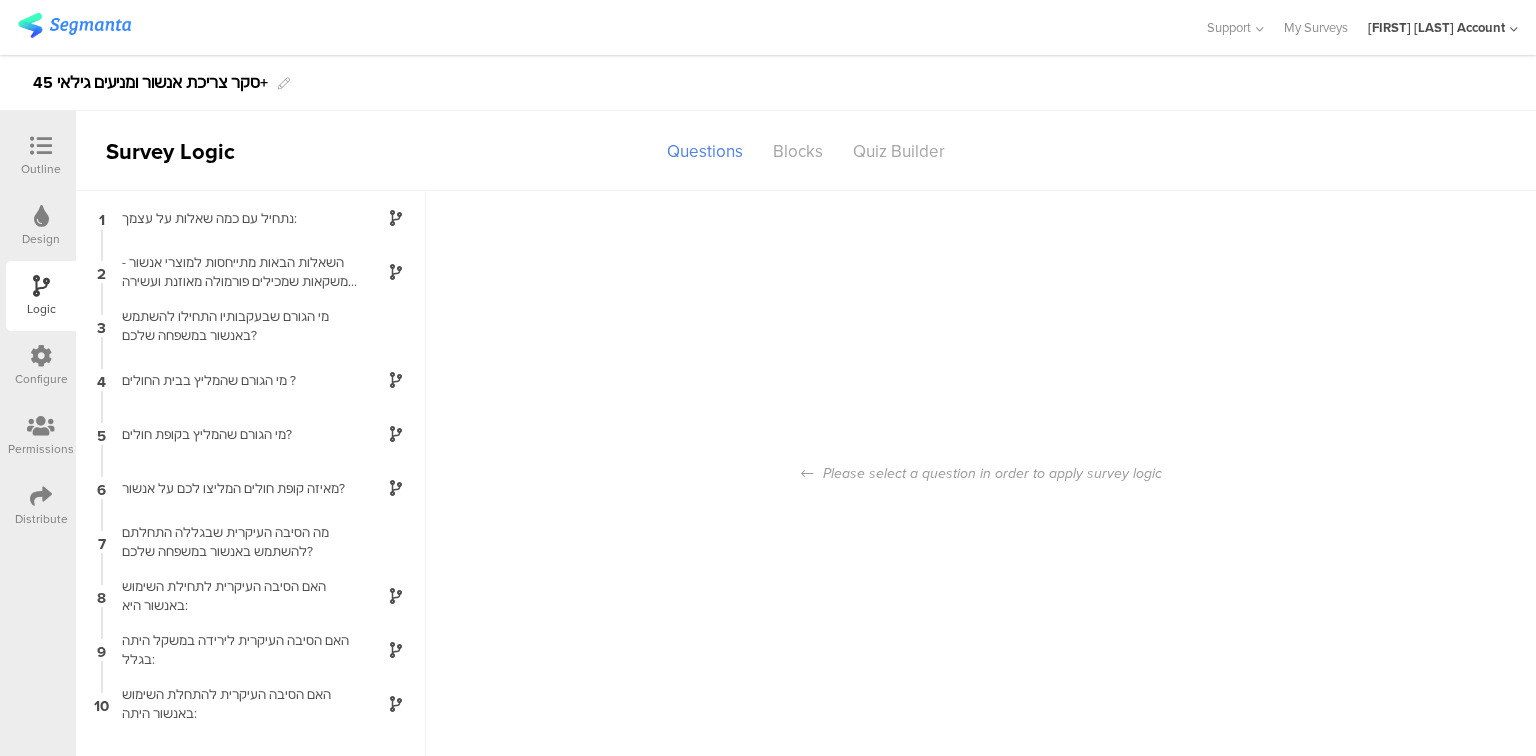 click at bounding box center [41, 356] 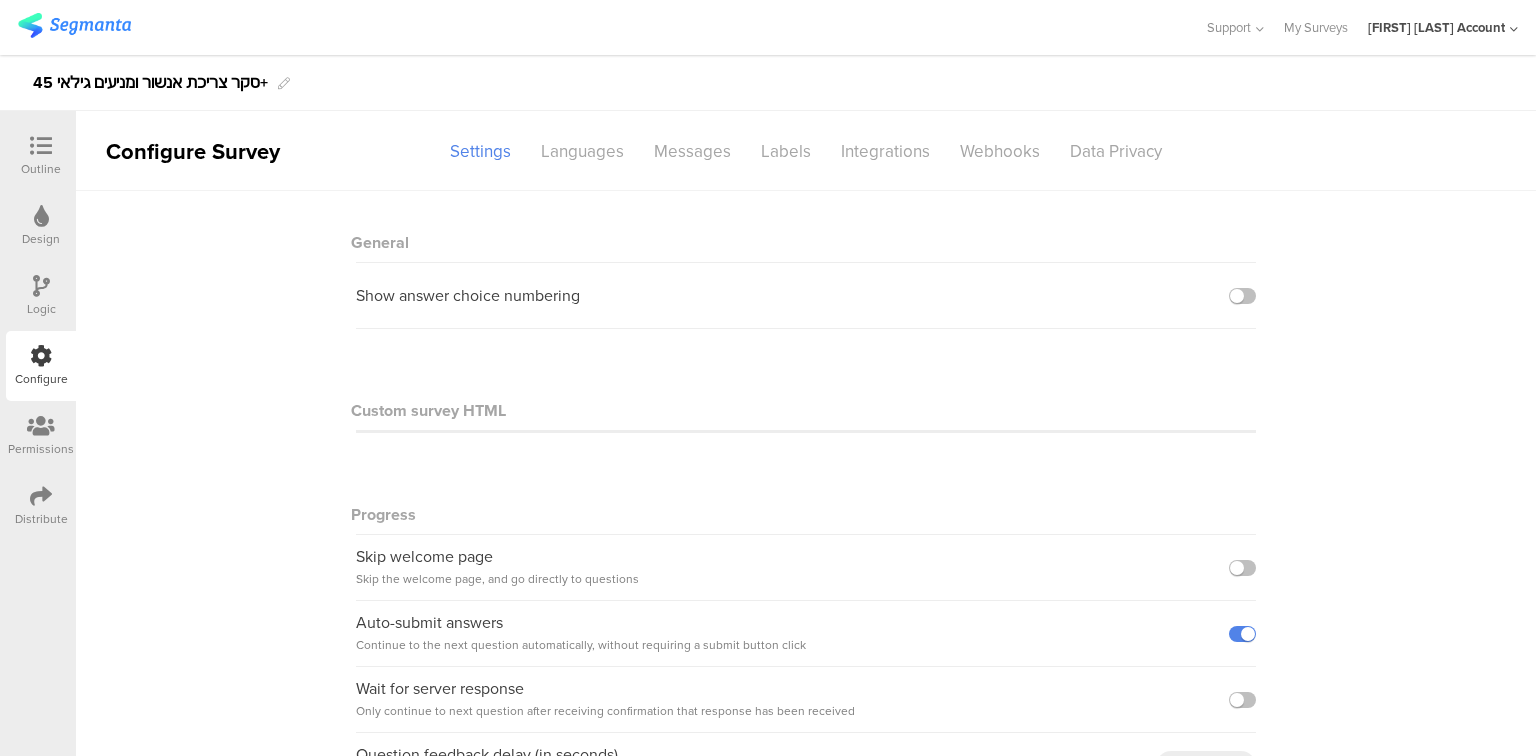 click on "Design" at bounding box center (41, 226) 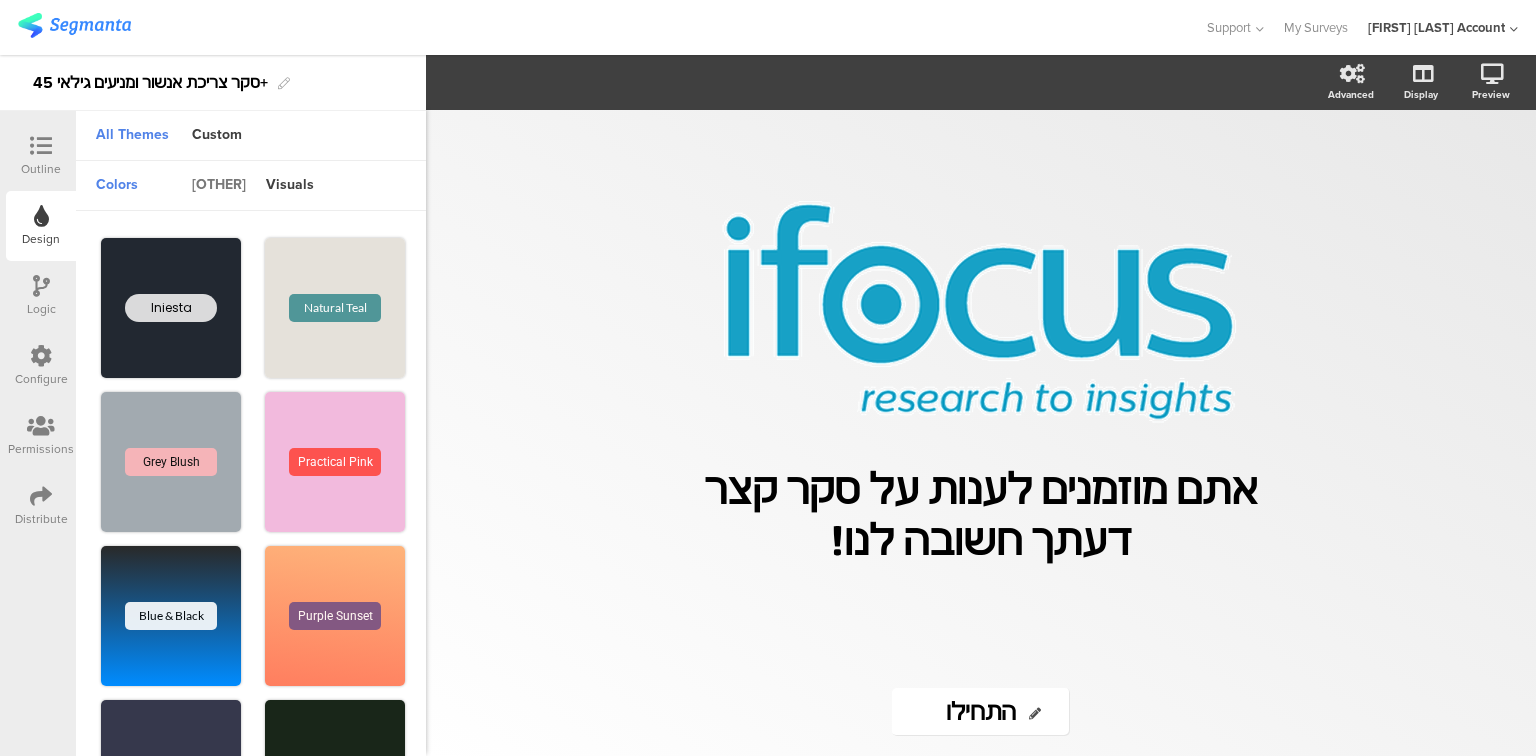 click on "other" at bounding box center [117, 186] 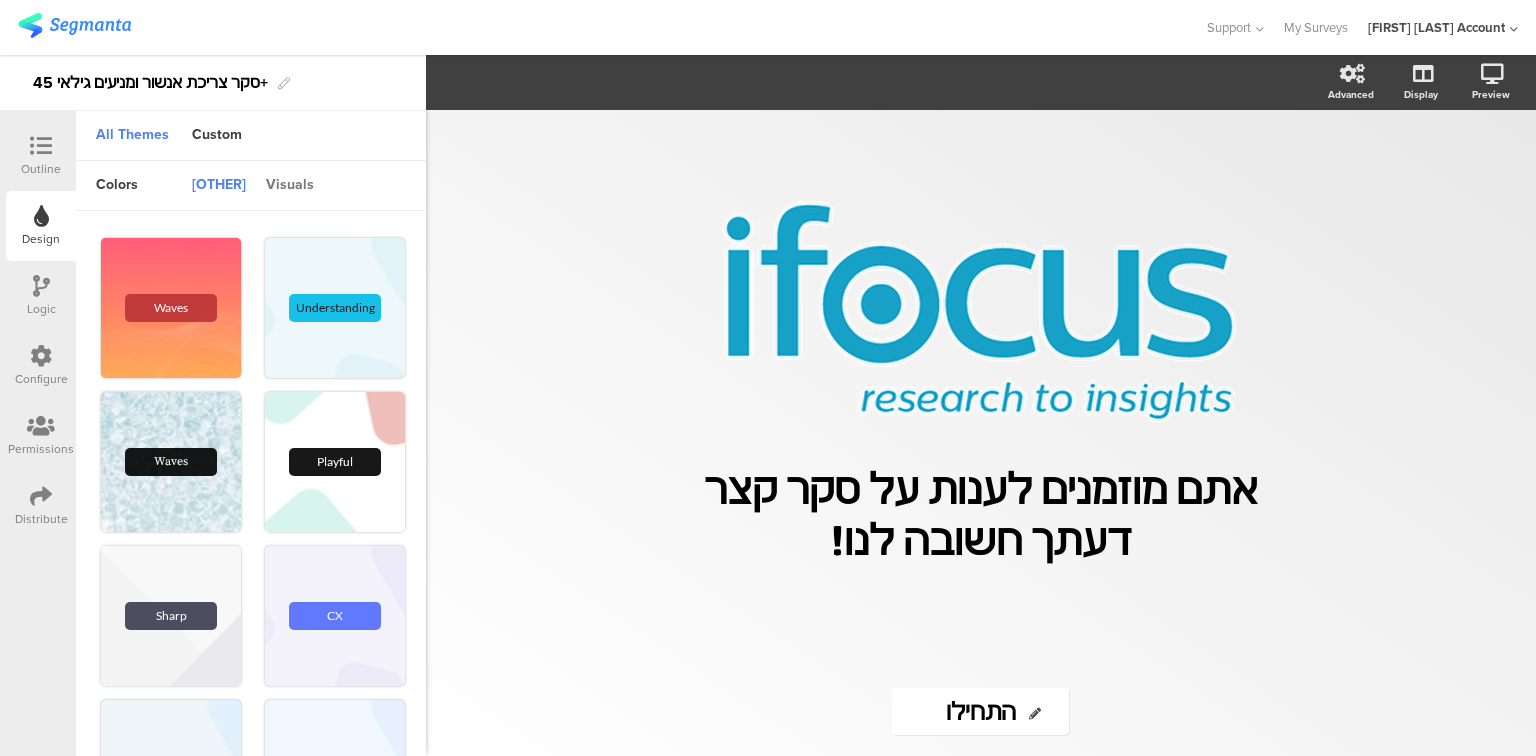 click on "visuals" at bounding box center [117, 186] 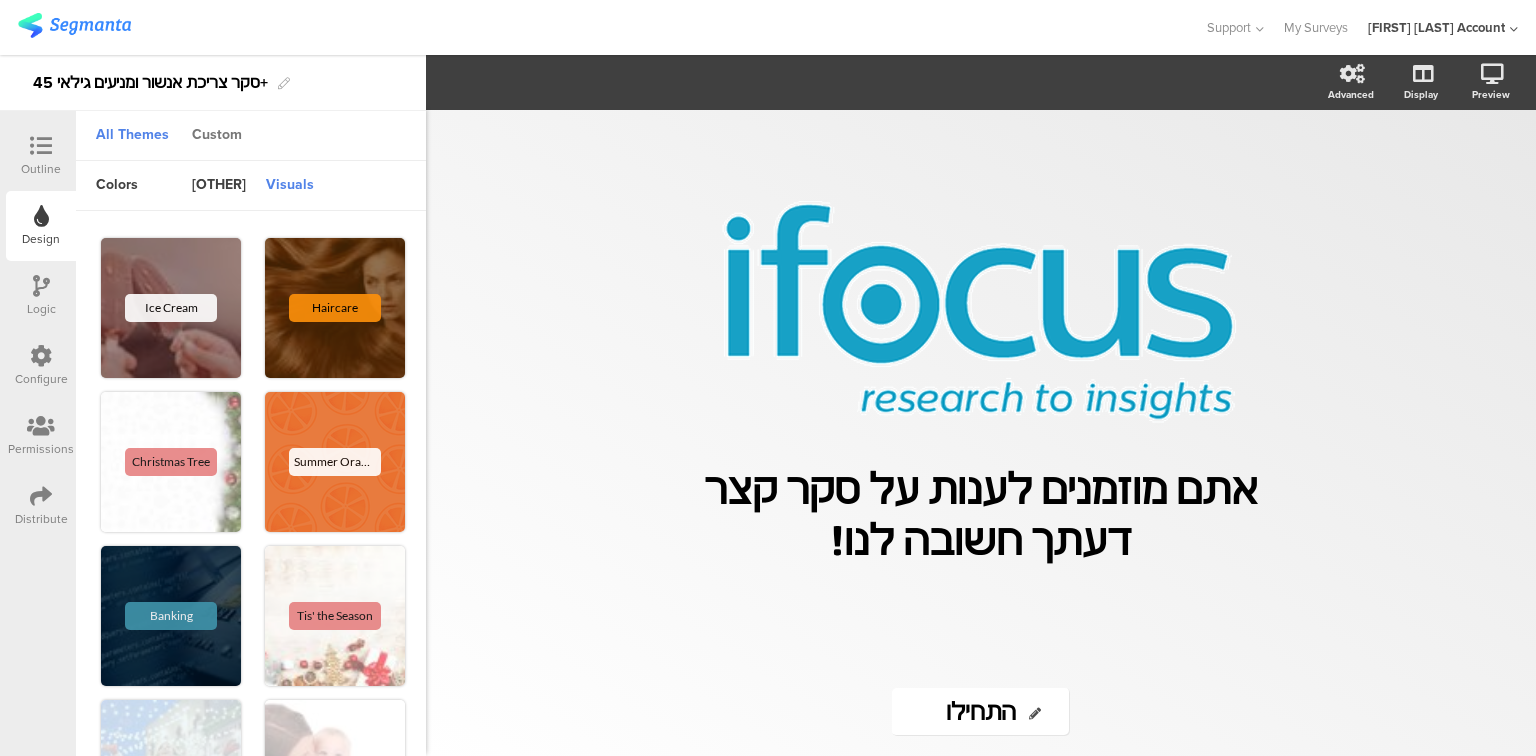 click on "Custom" at bounding box center (132, 136) 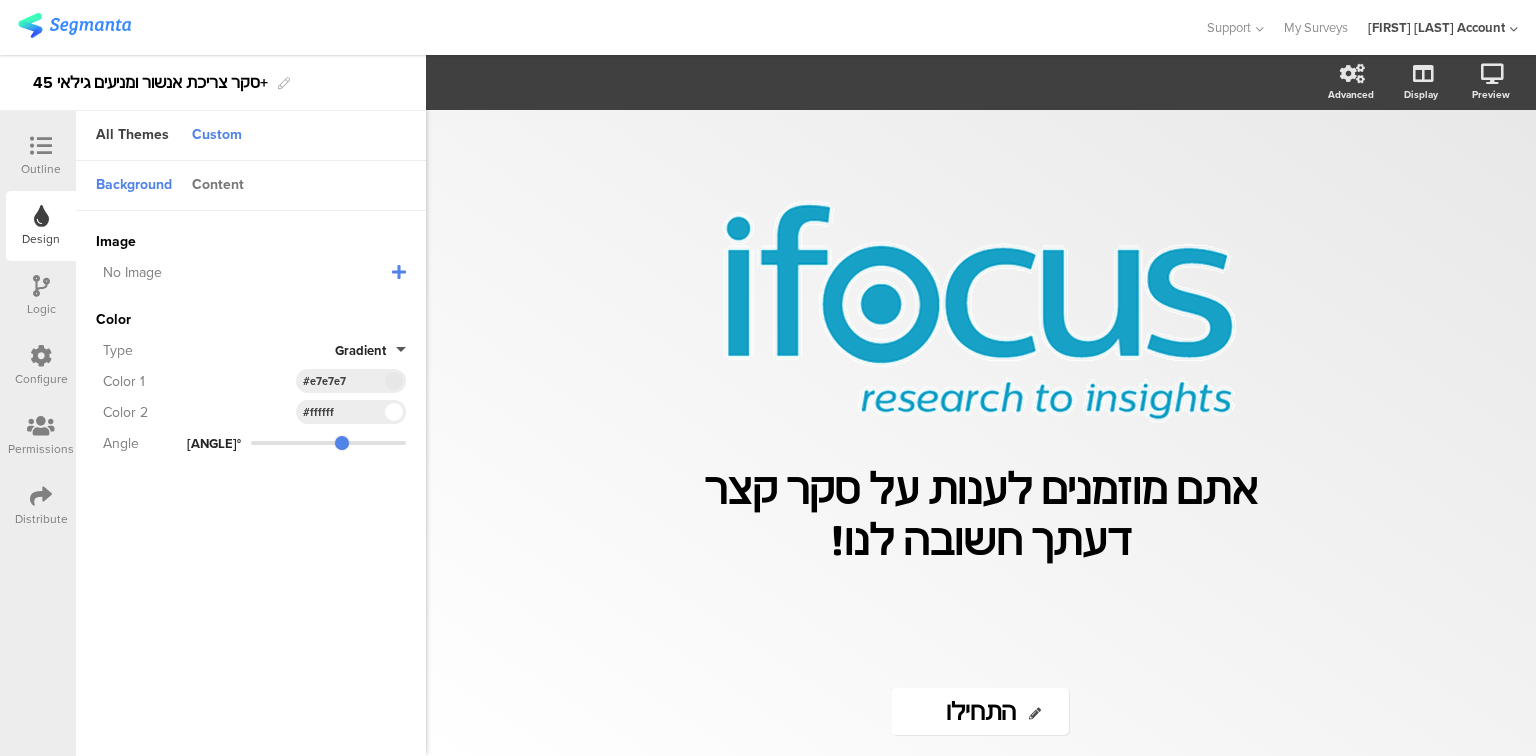 click on "Content" at bounding box center [134, 186] 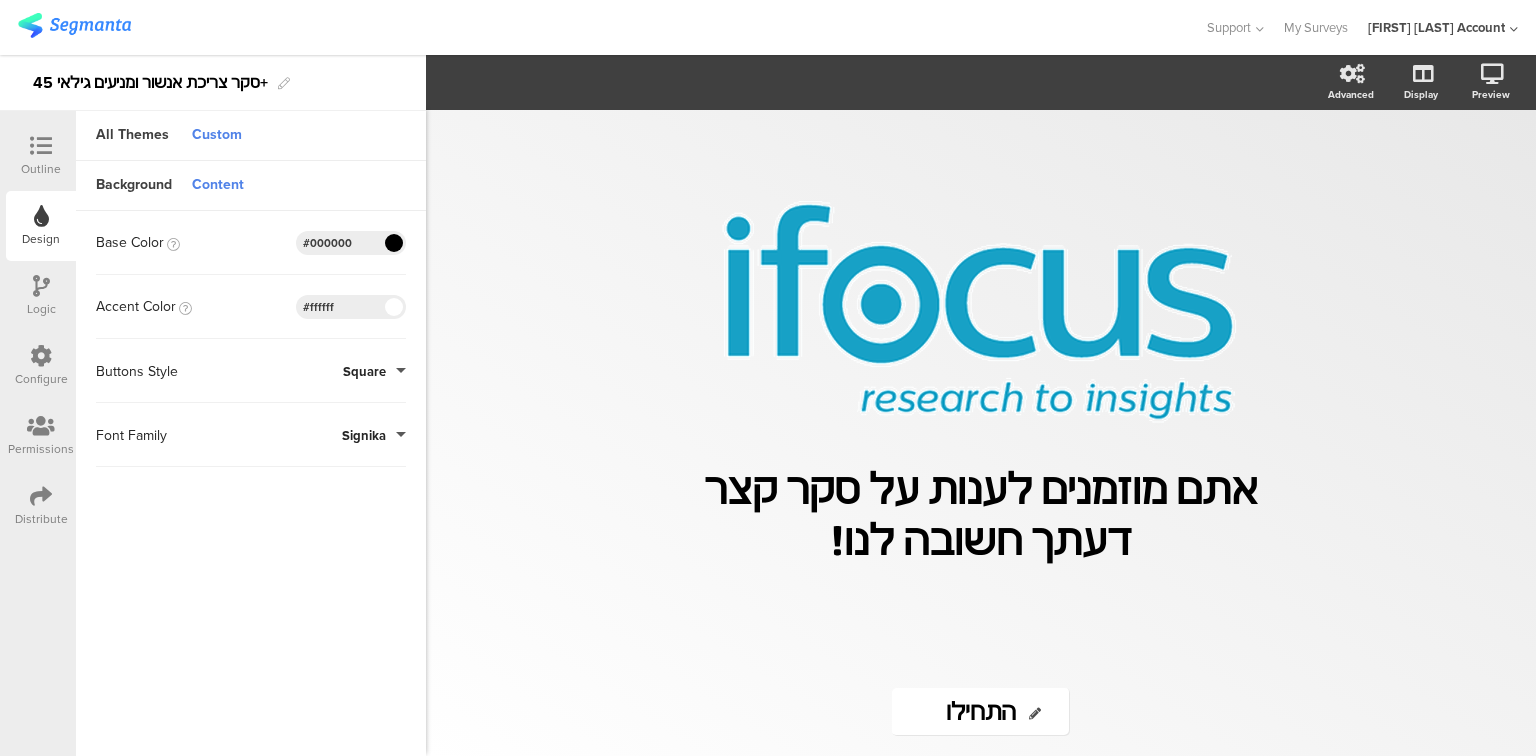 click at bounding box center (393, 243) 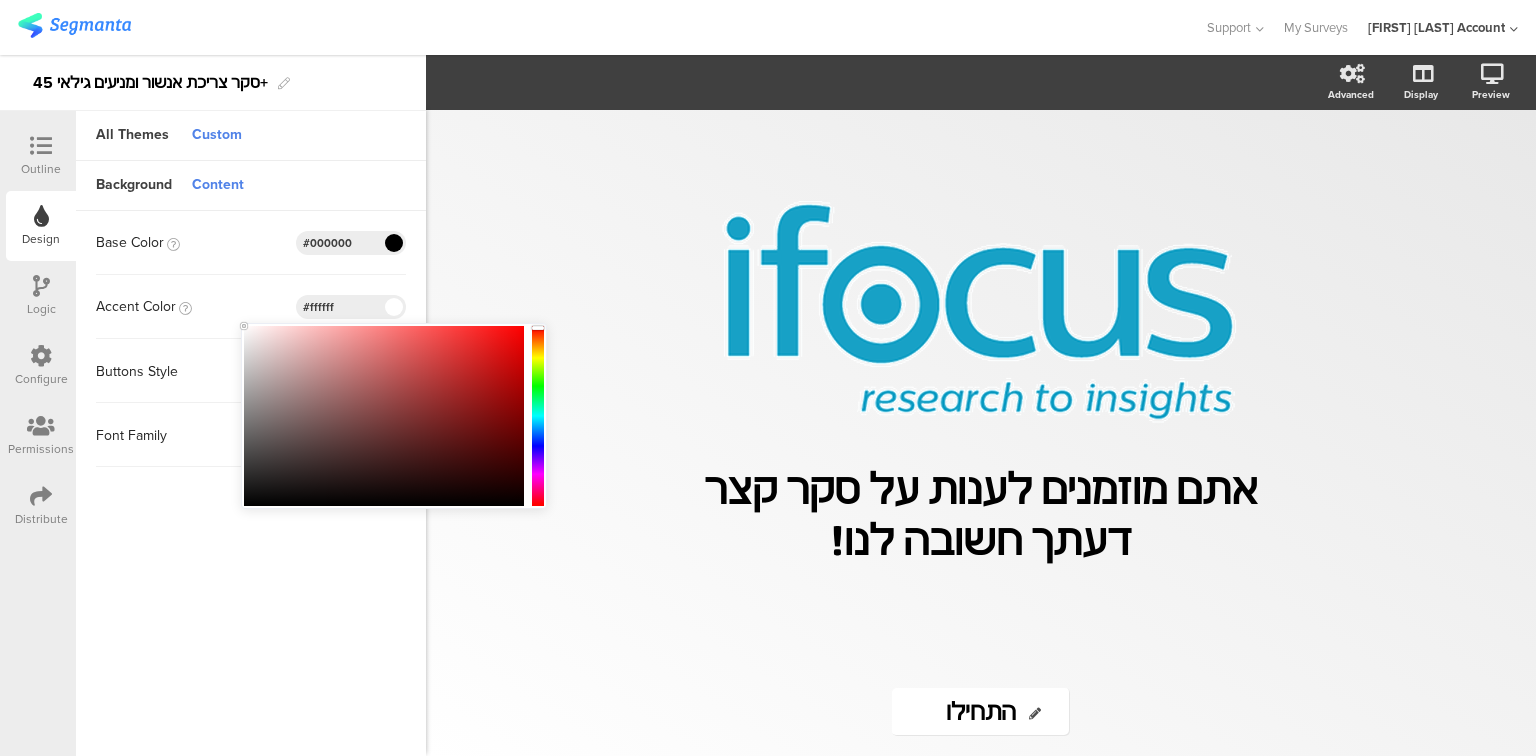 click at bounding box center [0, 0] 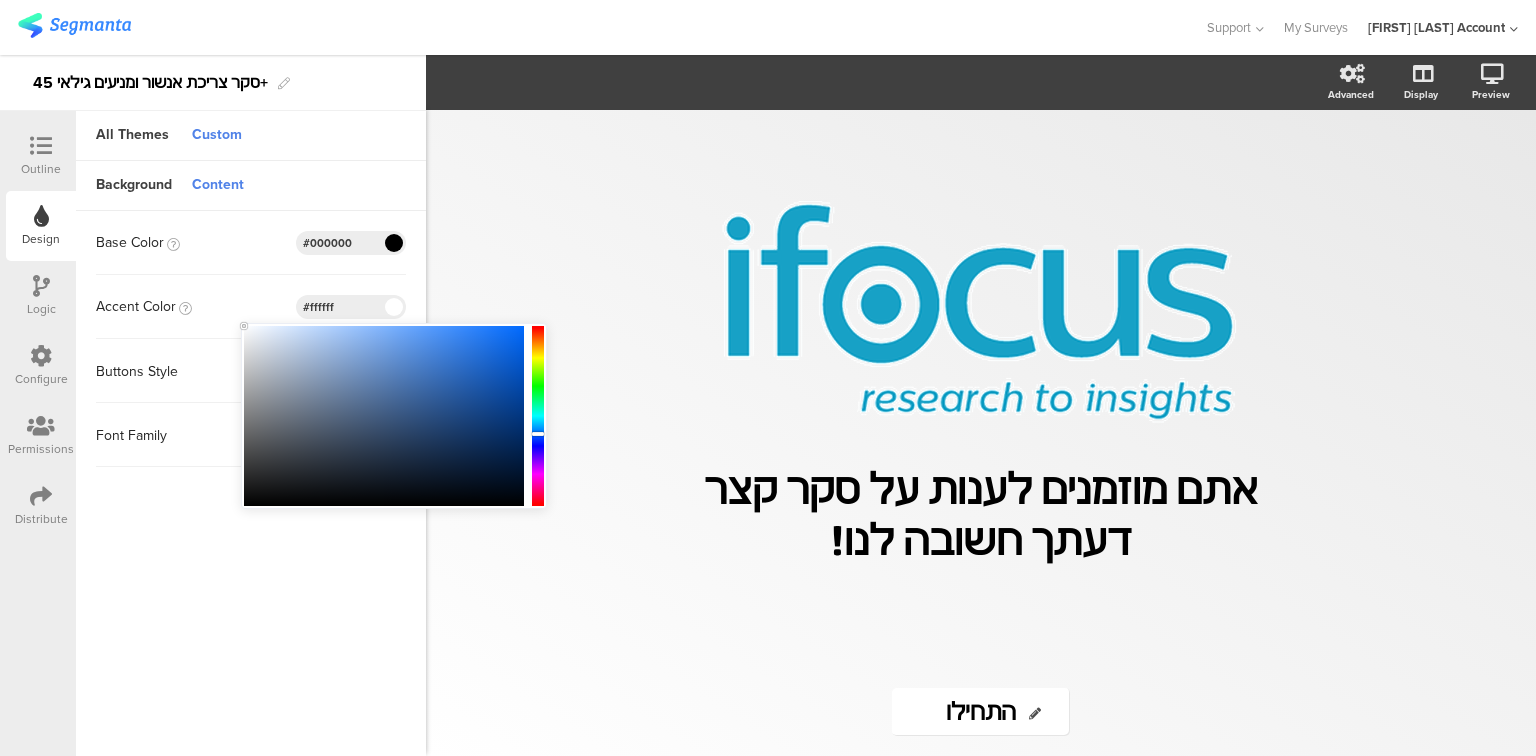 click at bounding box center (0, 0) 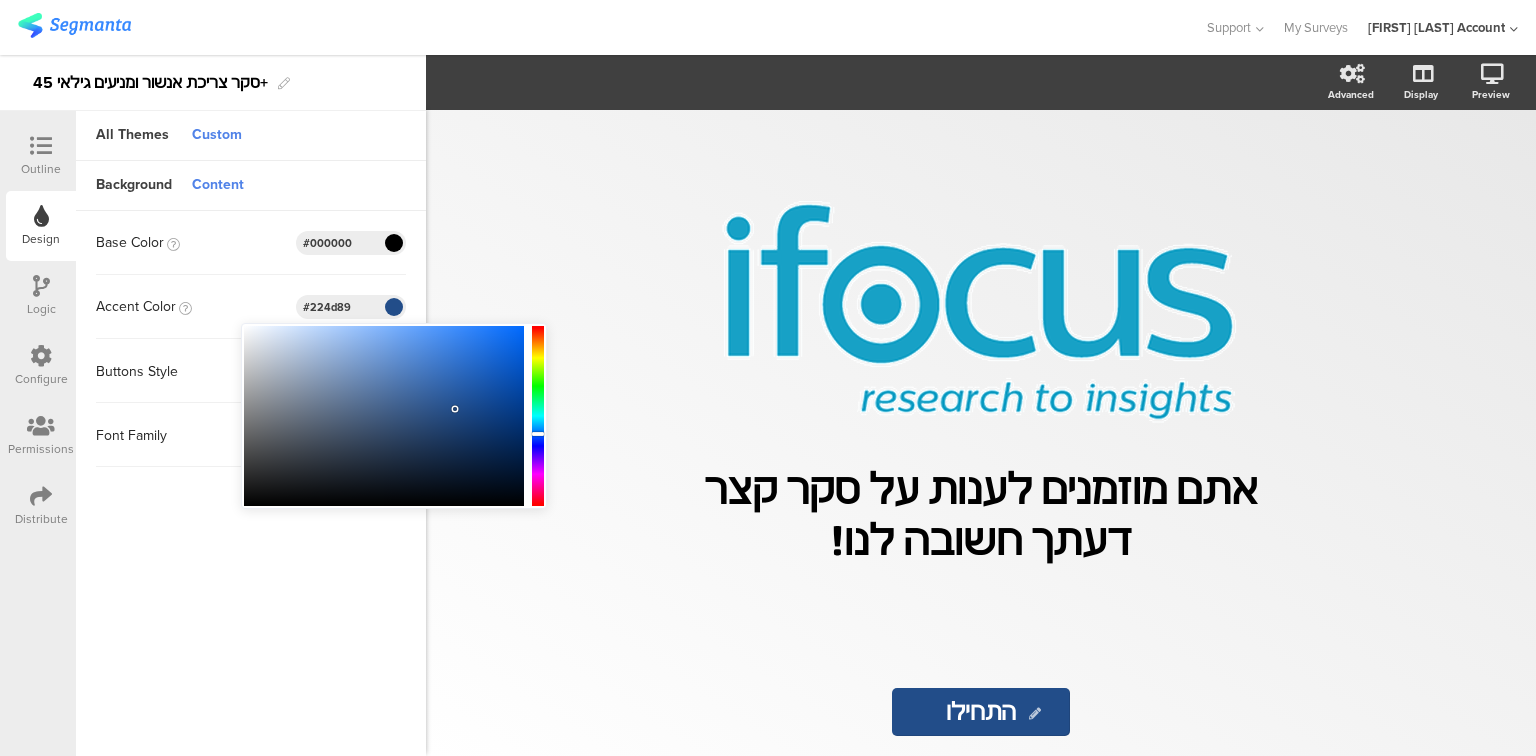 click on "Background
Content
Image
No Image
Invalid URL
or
Upload File
Color
Type
Gradient
Color 1
#E7E7E7
Clear
OK
#e7e7e7
Color 2
#FFFFFF
Clear
OK
#ffffff
Angle
214°
Base Color
#000000
Clear
OK
#000000" at bounding box center (251, 460) 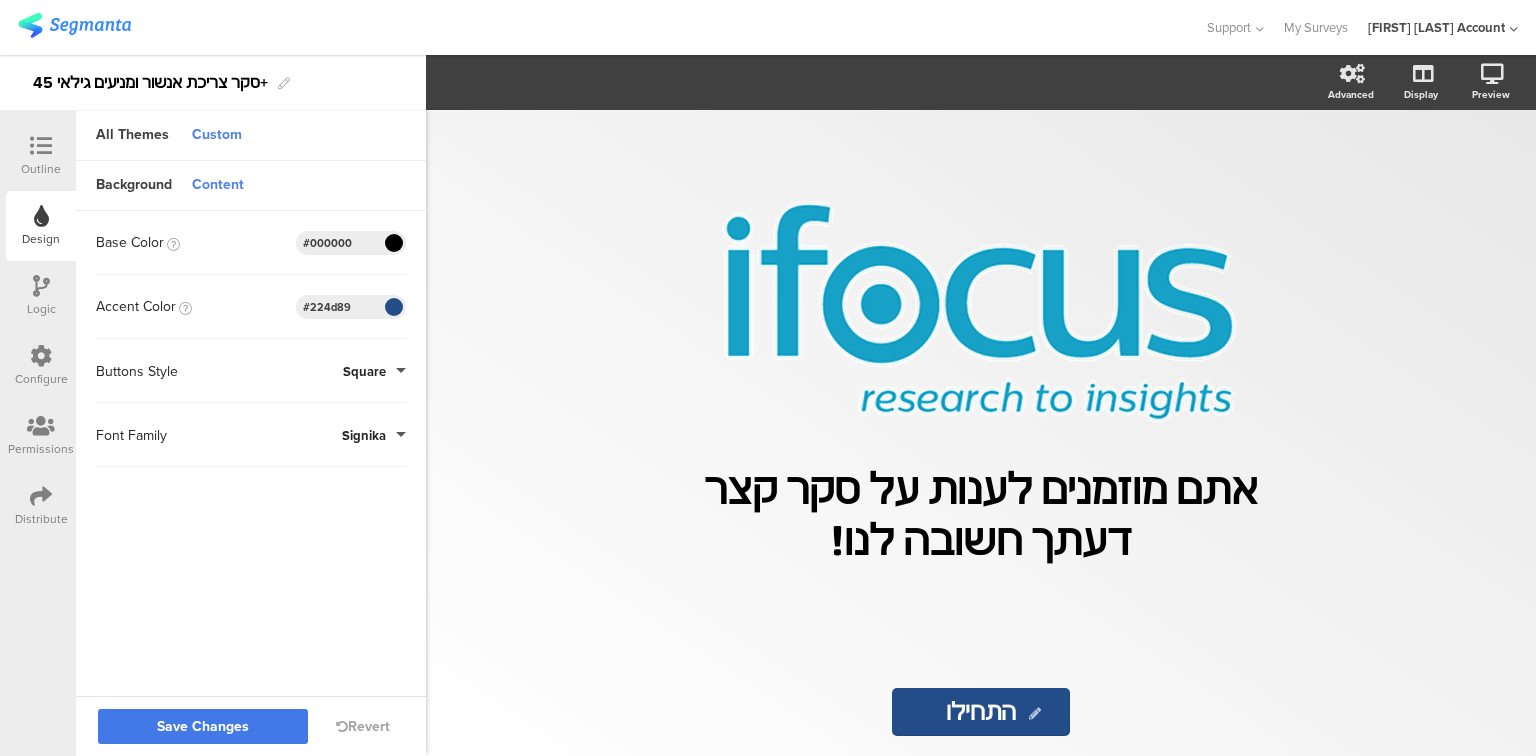click on "Save Changes" at bounding box center [203, 727] 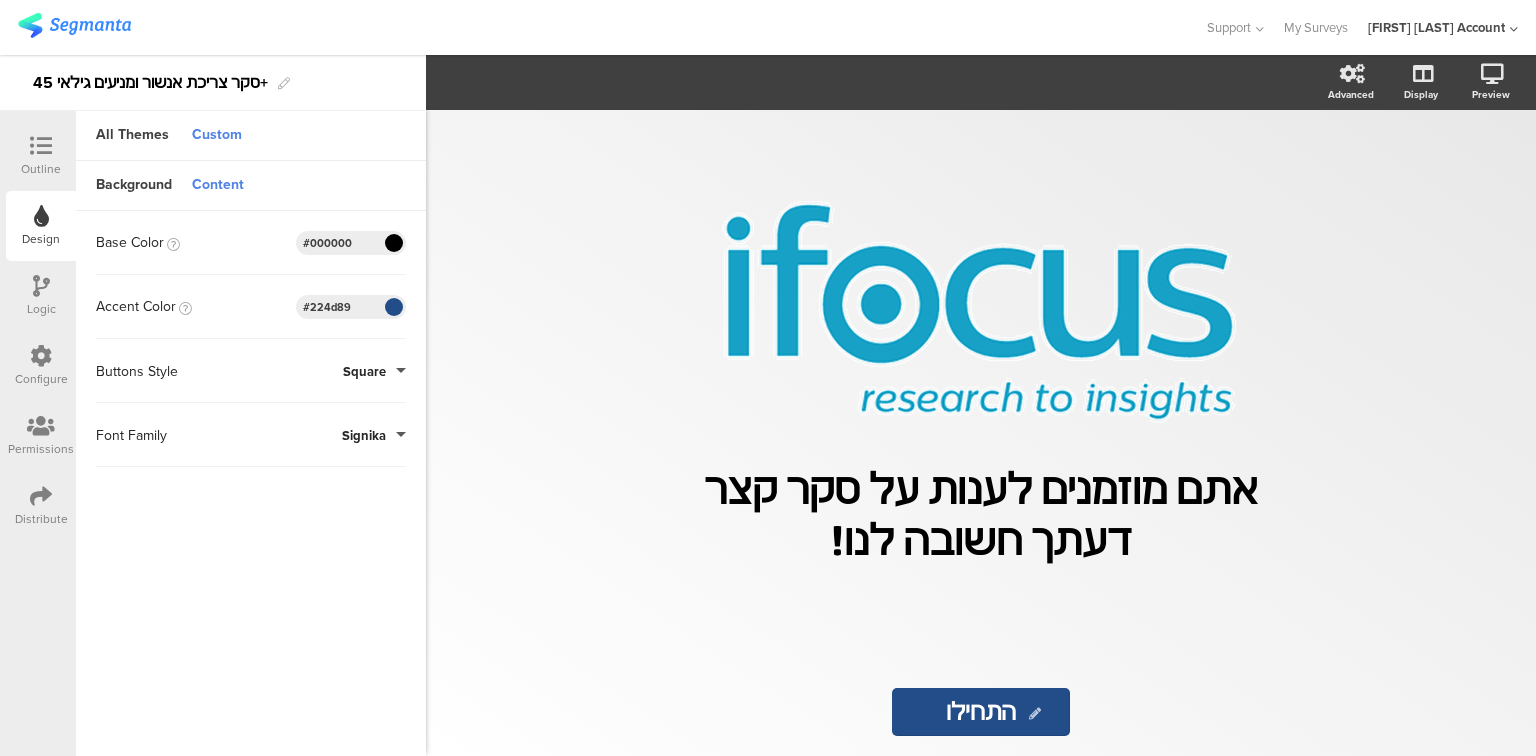 click at bounding box center [41, 146] 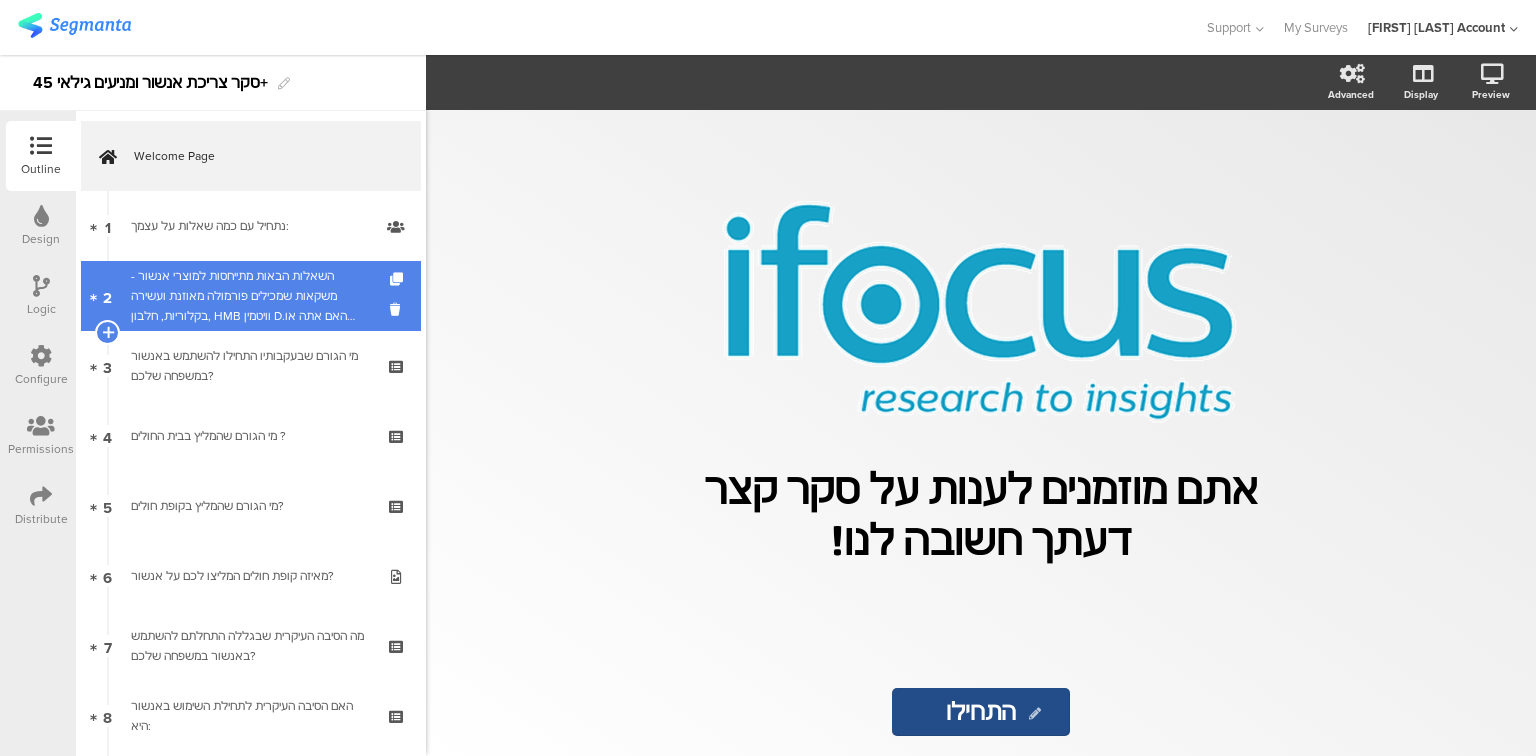 click on "השאלות הבאות מתייחסות למוצרי אנשור - משקאות שמכילים פורמולה מאוזנת ועשירה בקלוריות, חלבון, HMB וויטמין D.האם אתה או מישהו מהמשפחה שלך השתמש באחד ממוצרי אנשור במהלך השנתיים האחרונות? ואם כן מי?" at bounding box center (250, 296) 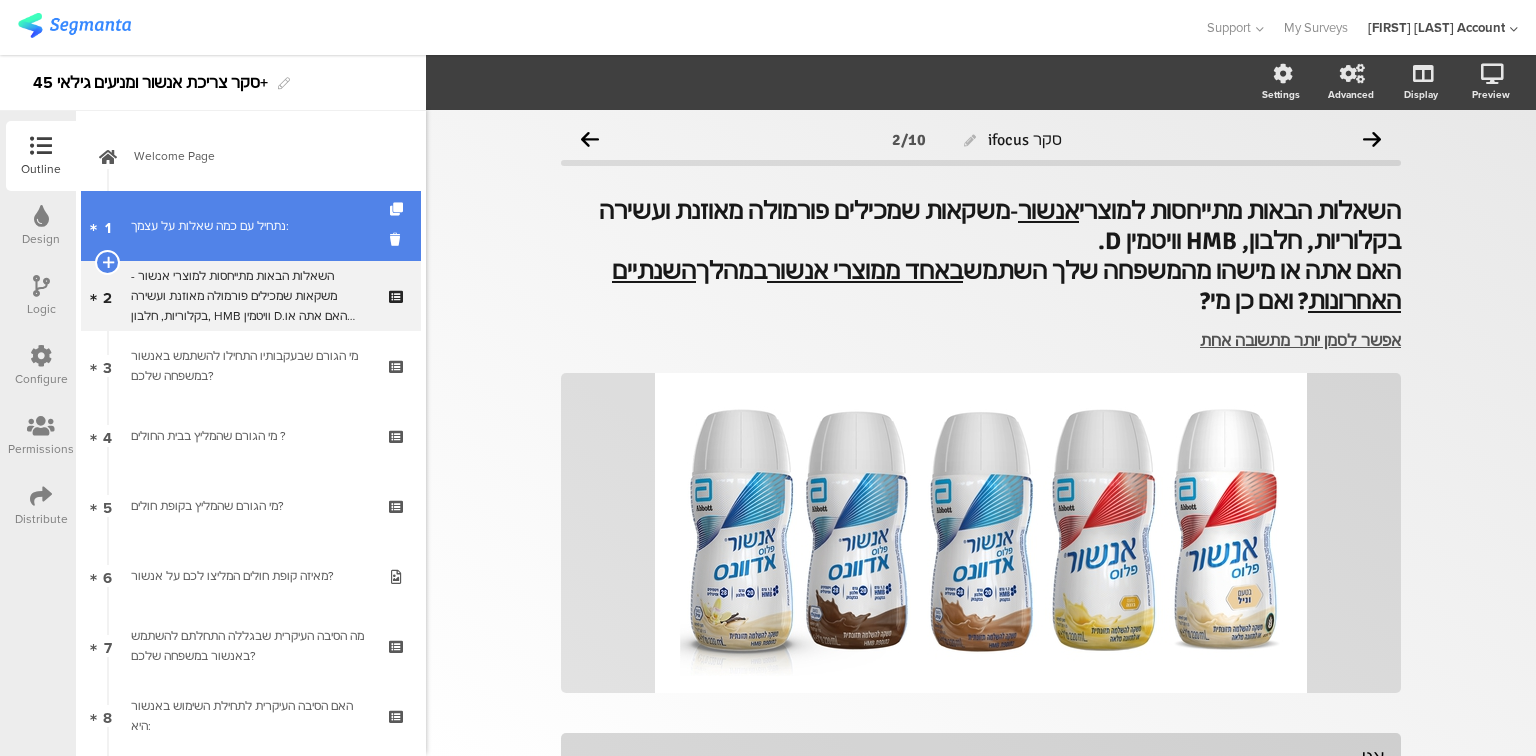 click on "1
נתחיל עם כמה ﻿שאלות על עצמך:" at bounding box center [251, 226] 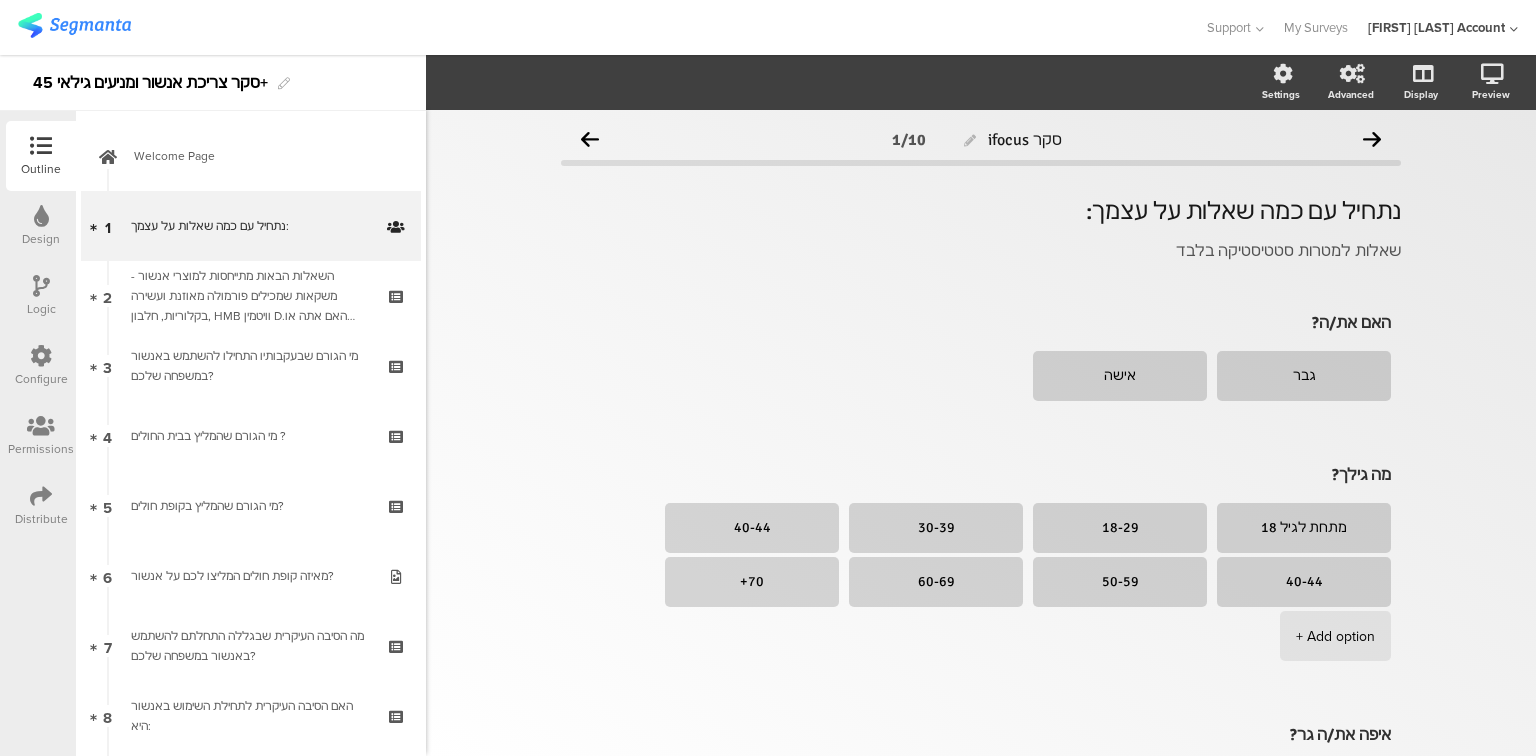 click on "Logic" at bounding box center [41, 309] 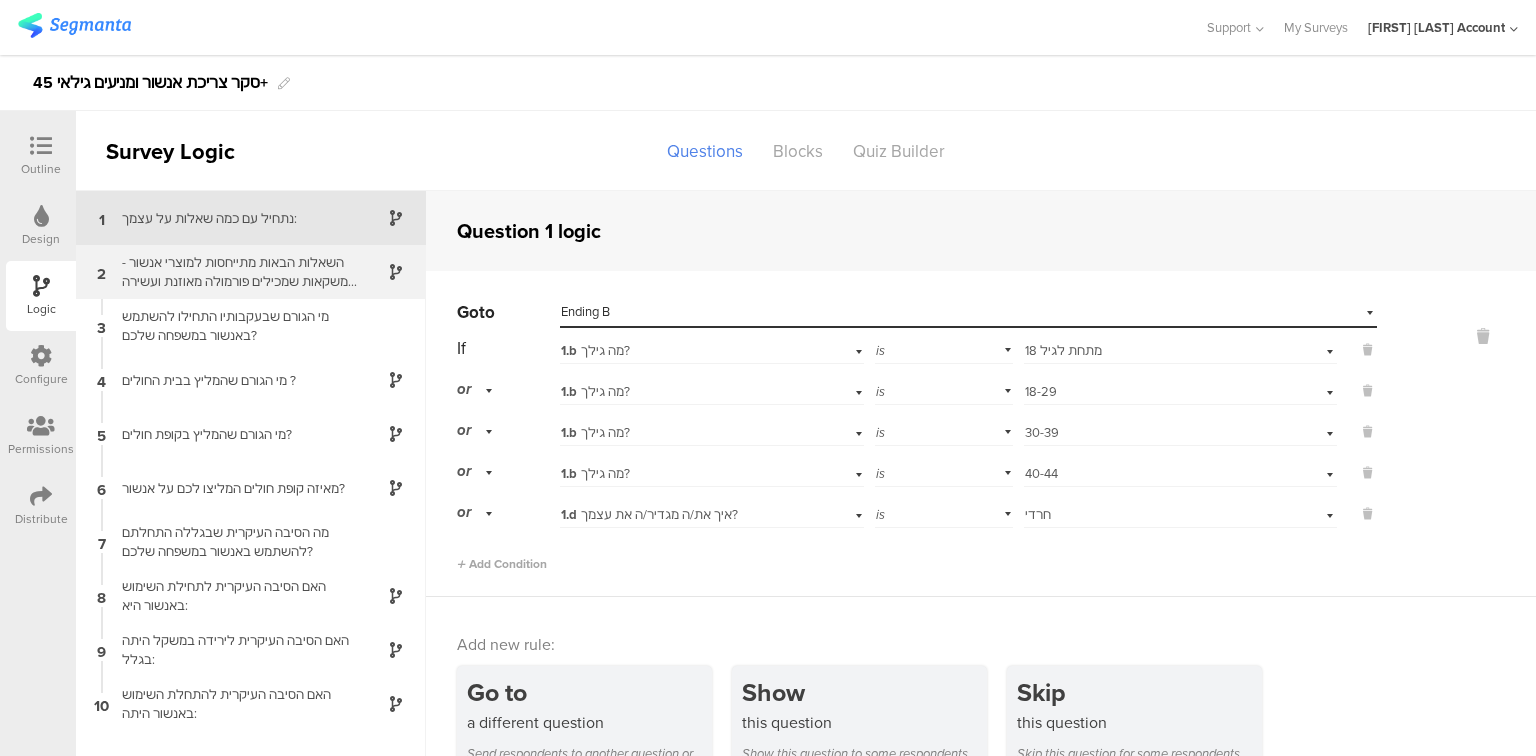 click on "השאלות הבאות מתייחסות למוצרי אנשור - משקאות שמכילים פורמולה מאוזנת ועשירה בקלוריות, חלבון, HMB וויטמין D.האם אתה או מישהו מהמשפחה שלך השתמש באחד ממוצרי אנשור במהלך השנתיים האחרונות? ואם כן מי?" at bounding box center (235, 218) 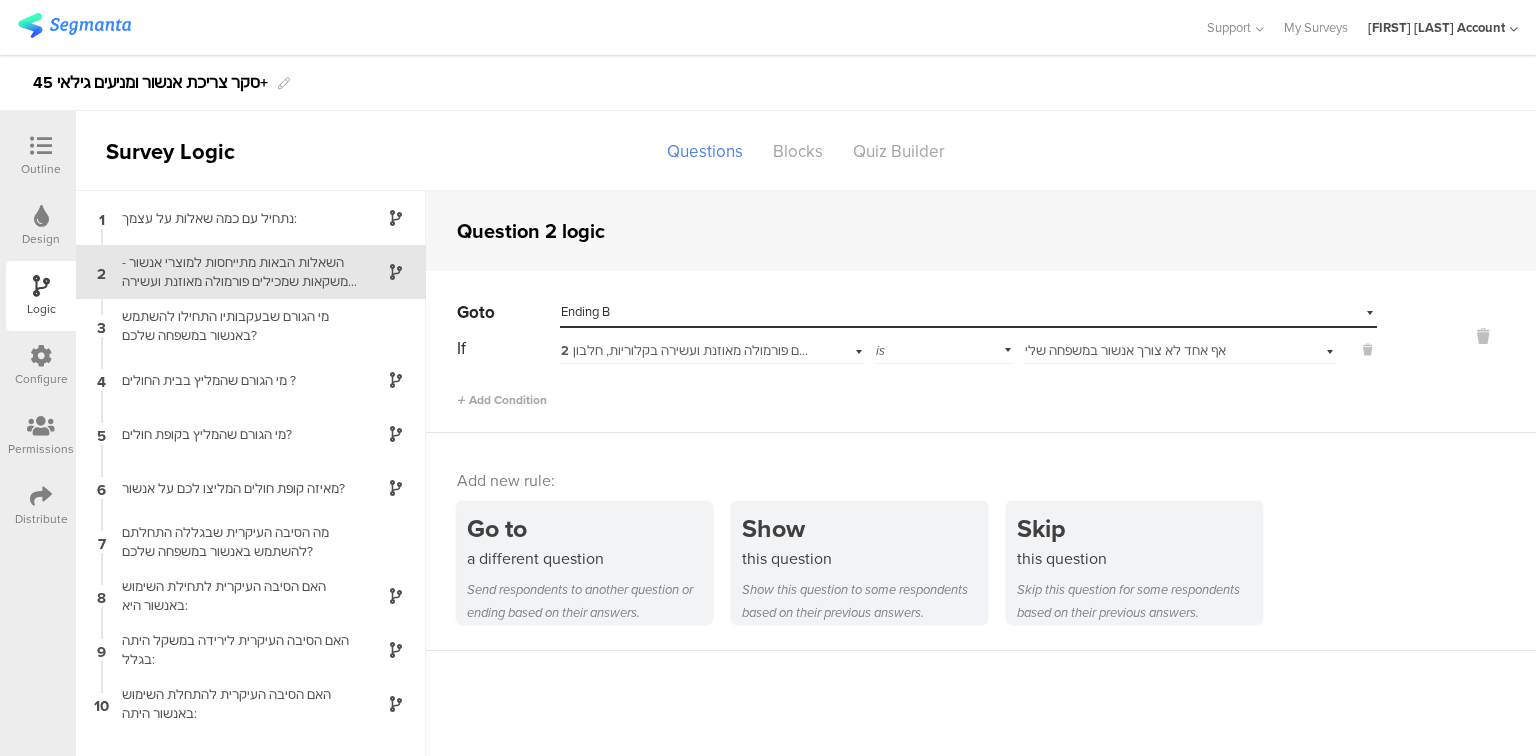 click on "Outline" at bounding box center (41, 169) 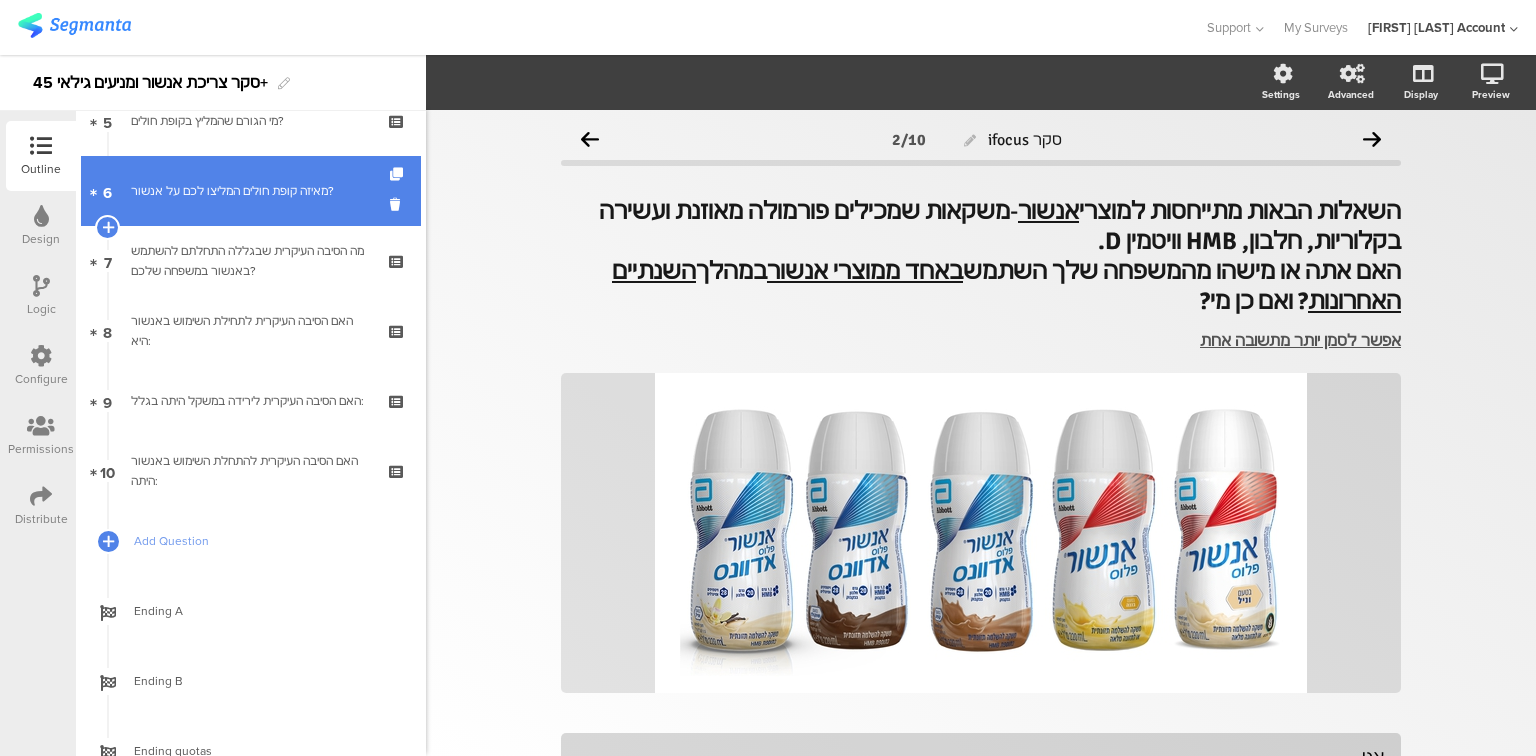scroll, scrollTop: 400, scrollLeft: 0, axis: vertical 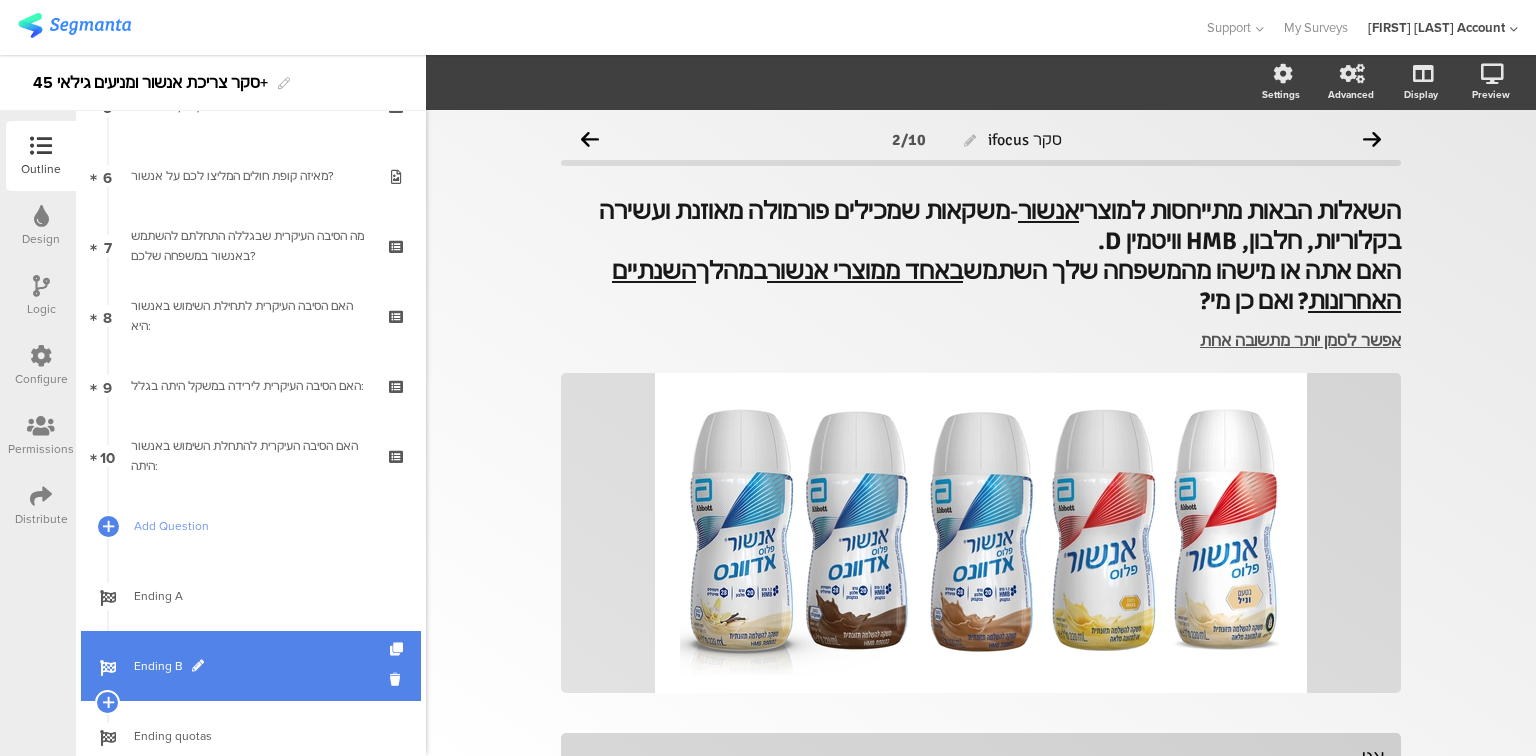 click on "Ending B" at bounding box center [251, 666] 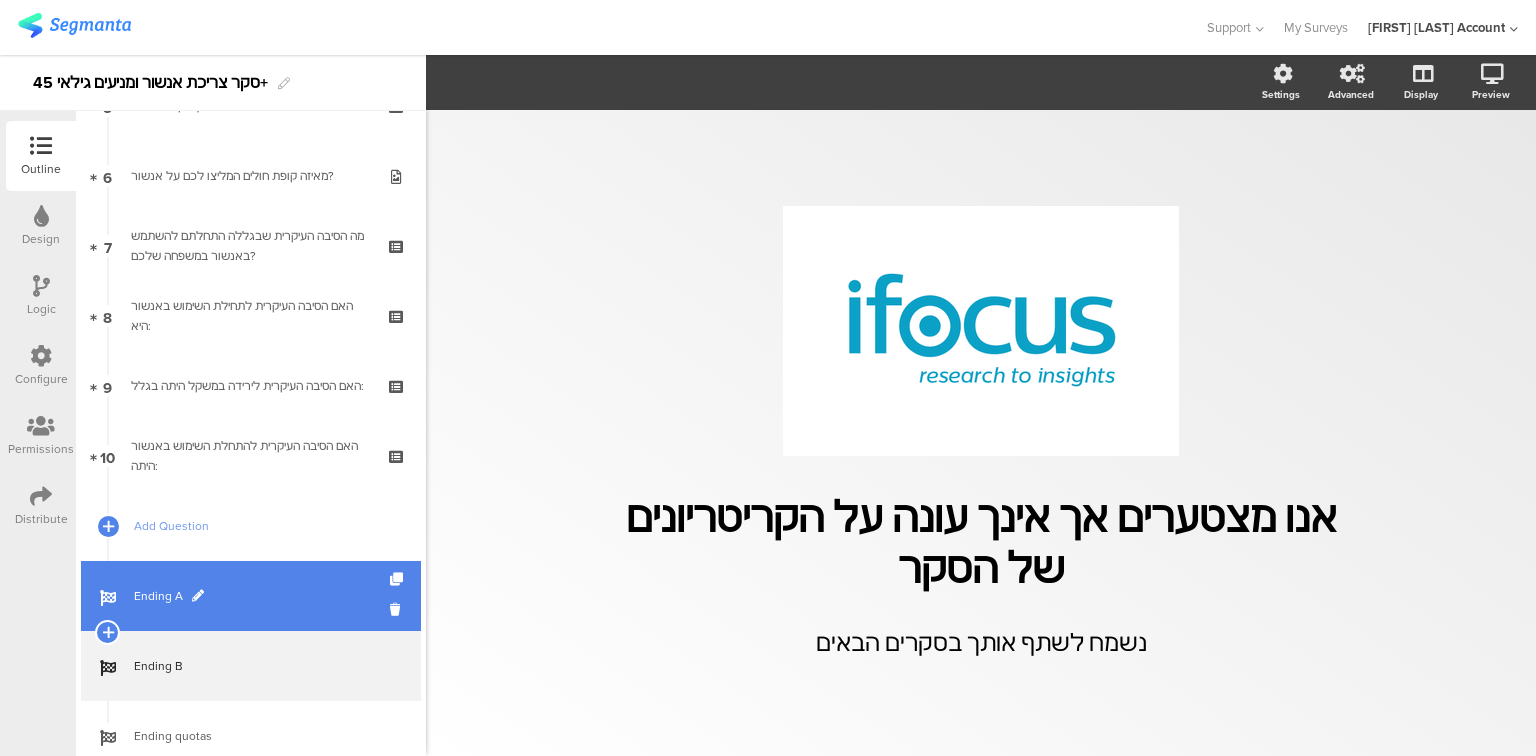click on "Ending A" at bounding box center (251, 596) 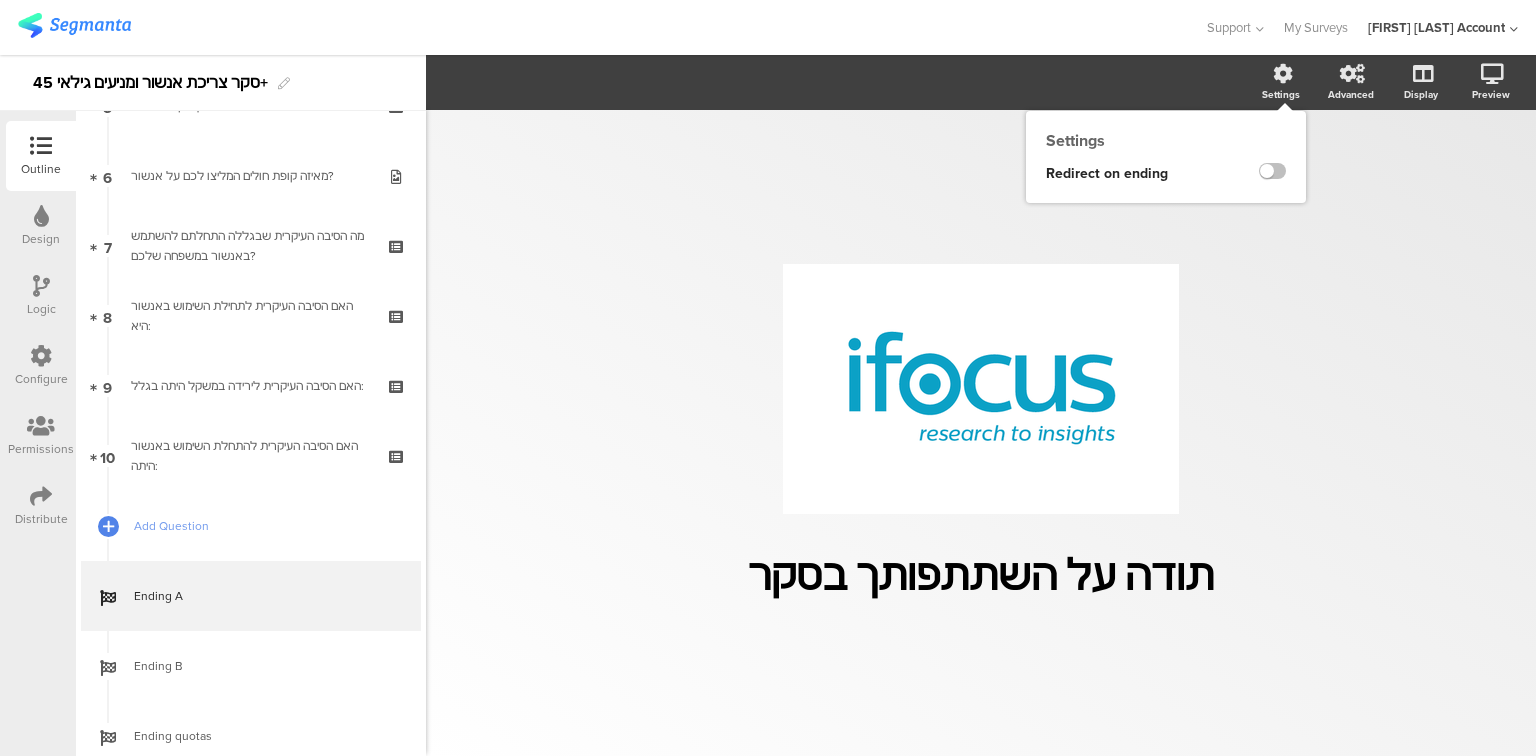 click on "Settings" at bounding box center [1281, 94] 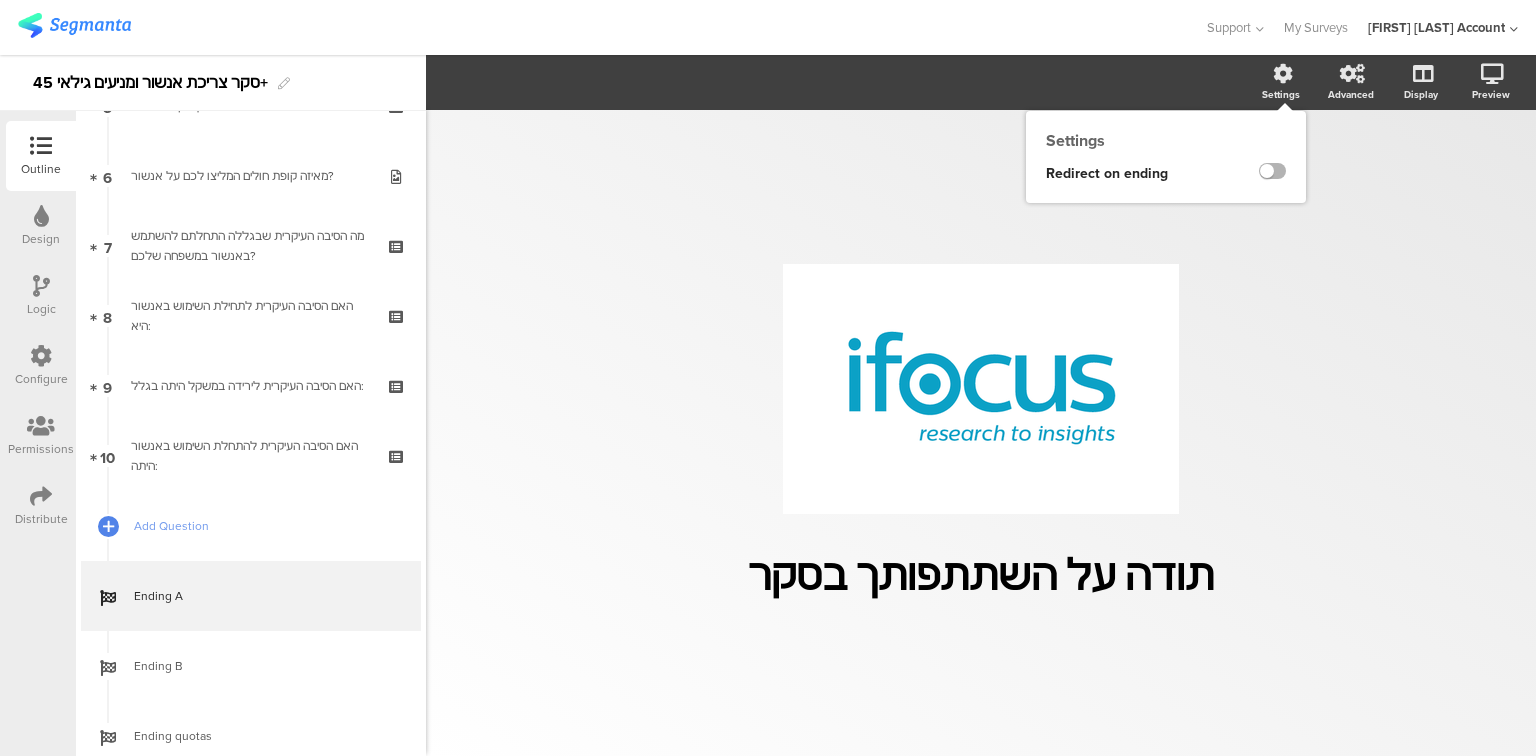 click at bounding box center (1272, 171) 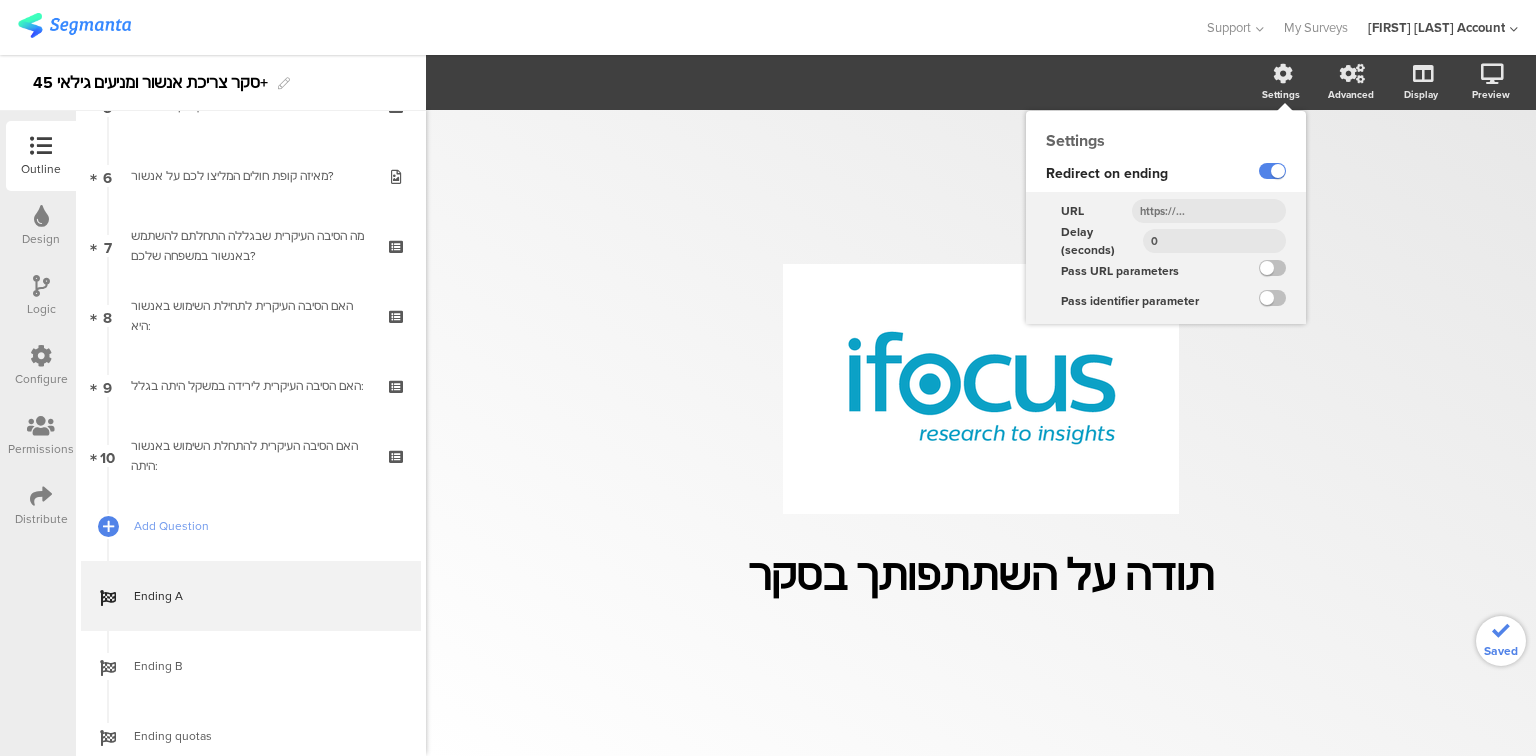 click at bounding box center (1209, 211) 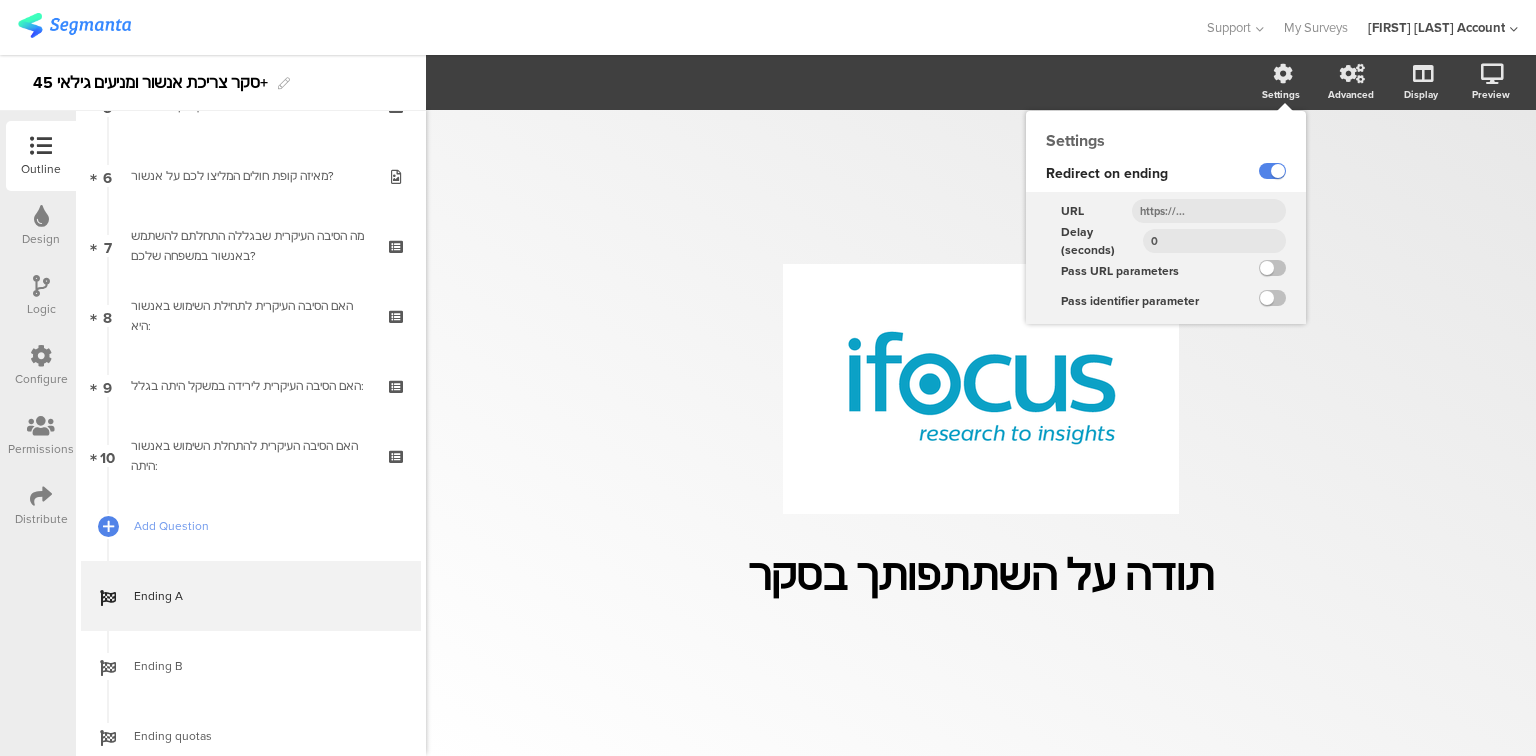 paste on "https://www.ipanel.co.il/SurveyInterface/RedirectBackToSG.html?i.user9=completed" 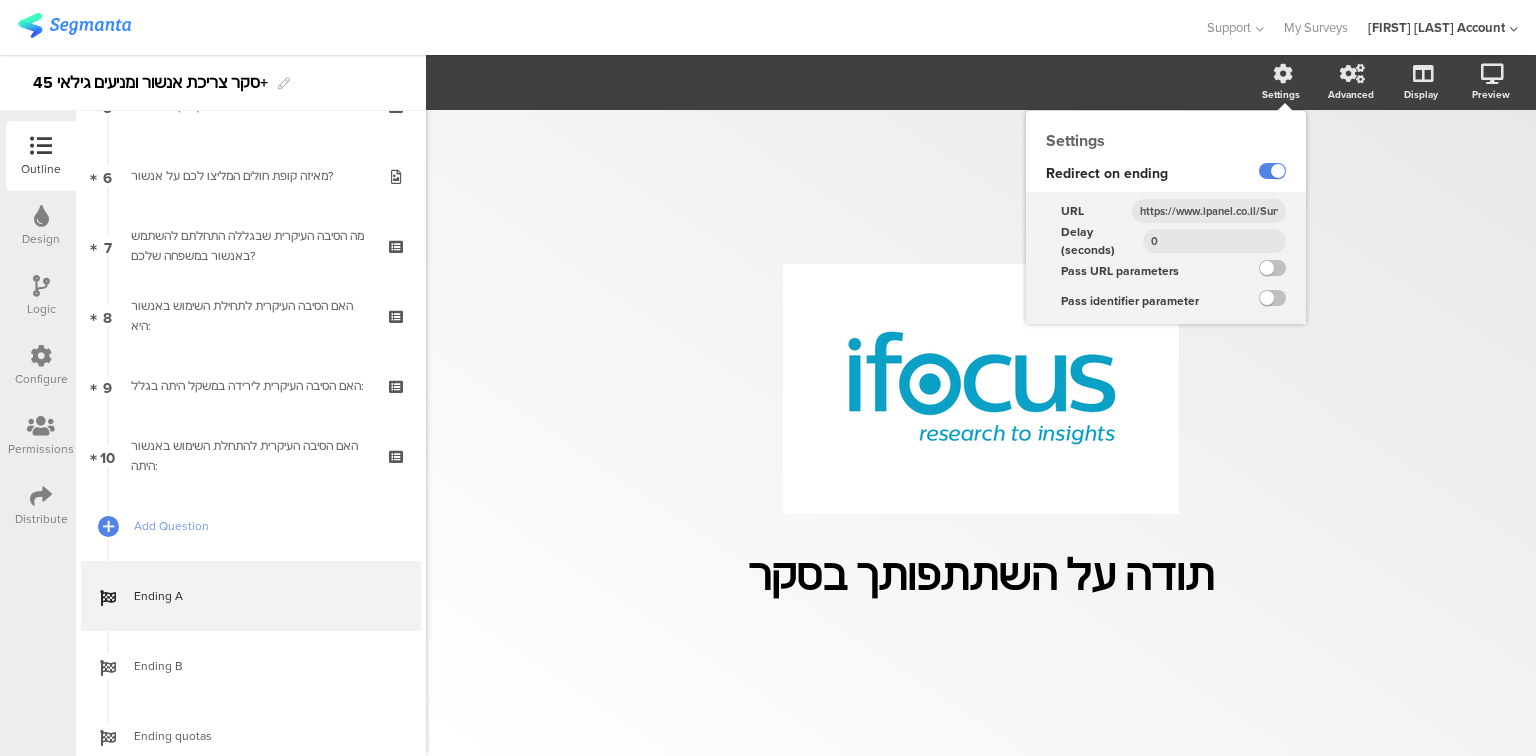 scroll, scrollTop: 0, scrollLeft: 292, axis: horizontal 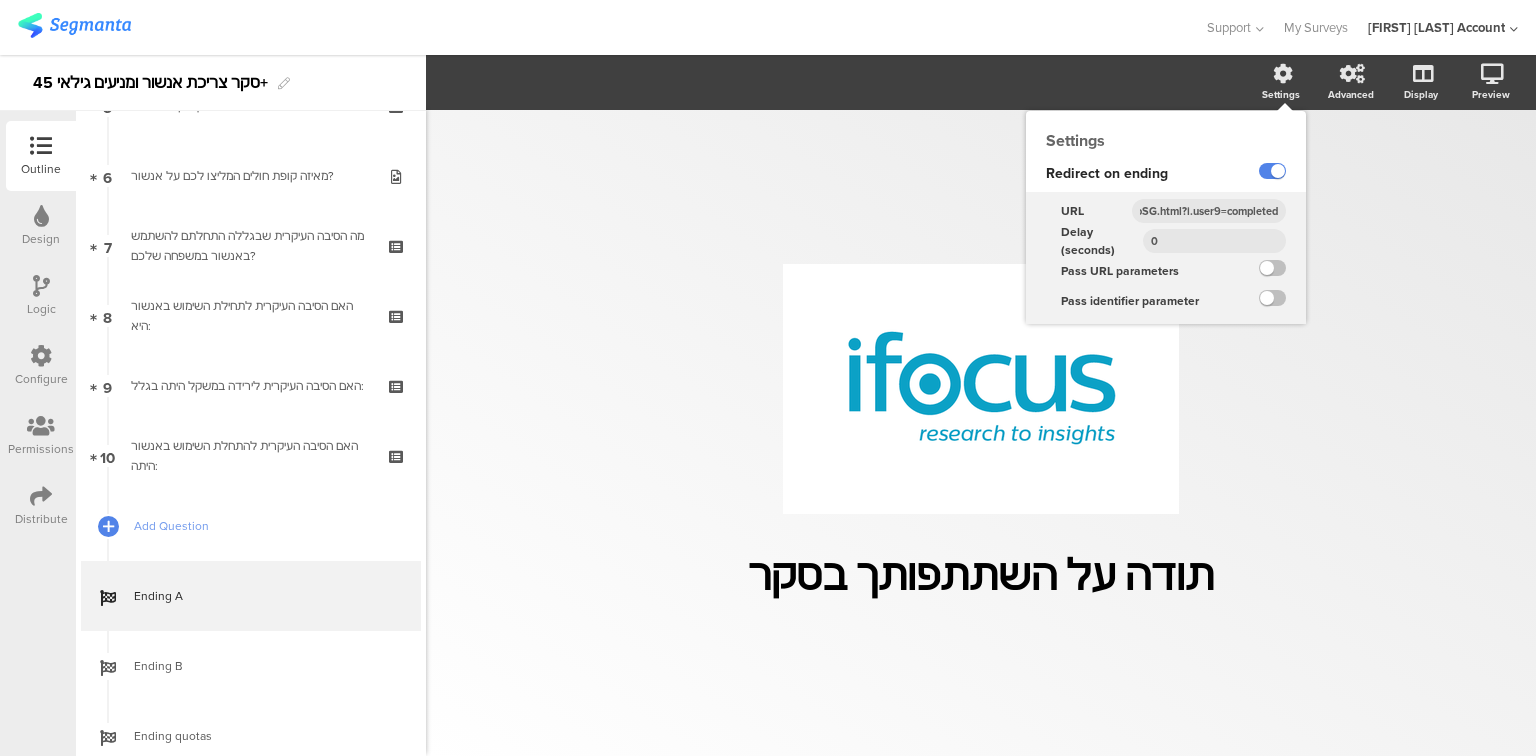 type on "https://www.ipanel.co.il/SurveyInterface/RedirectBackToSG.html?i.user9=completed" 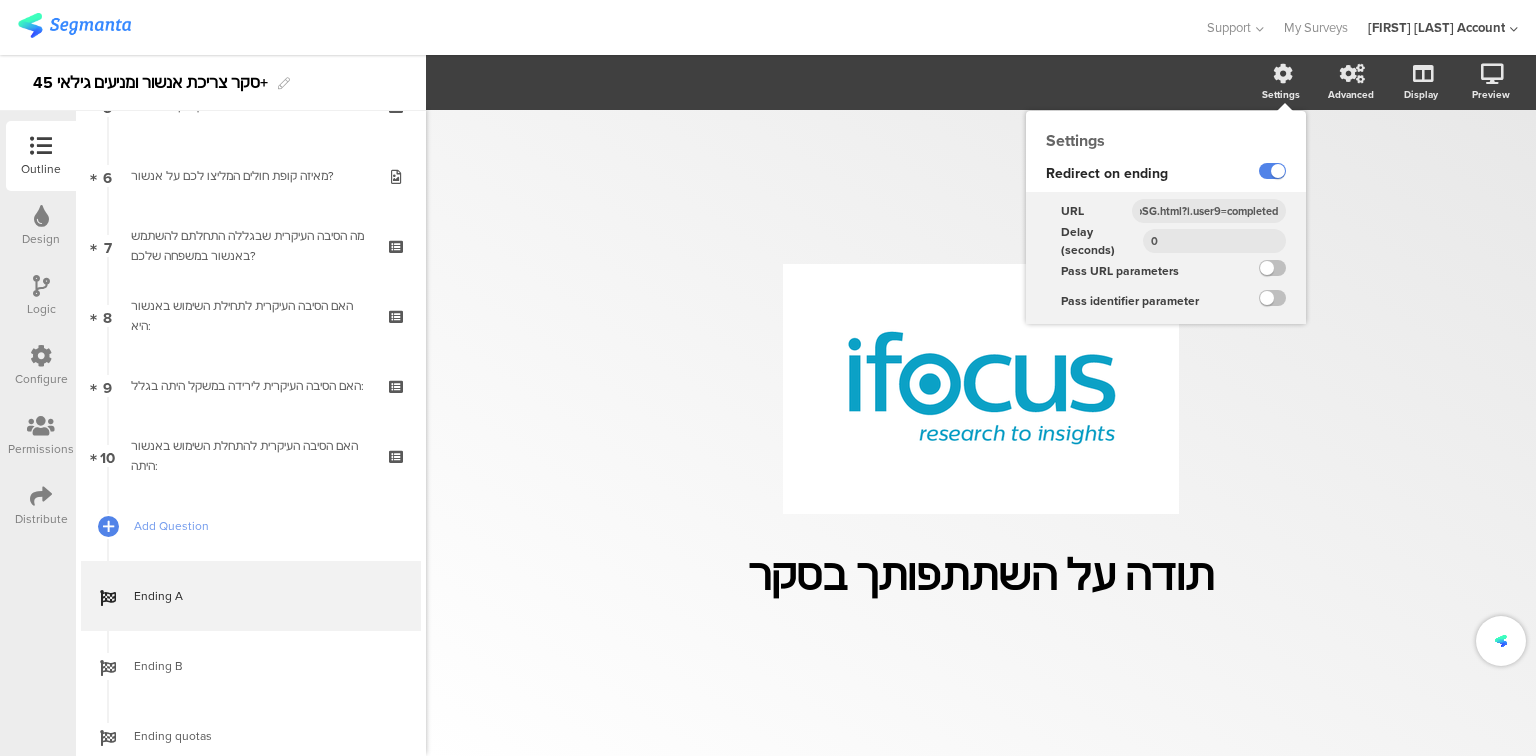 scroll, scrollTop: 0, scrollLeft: 0, axis: both 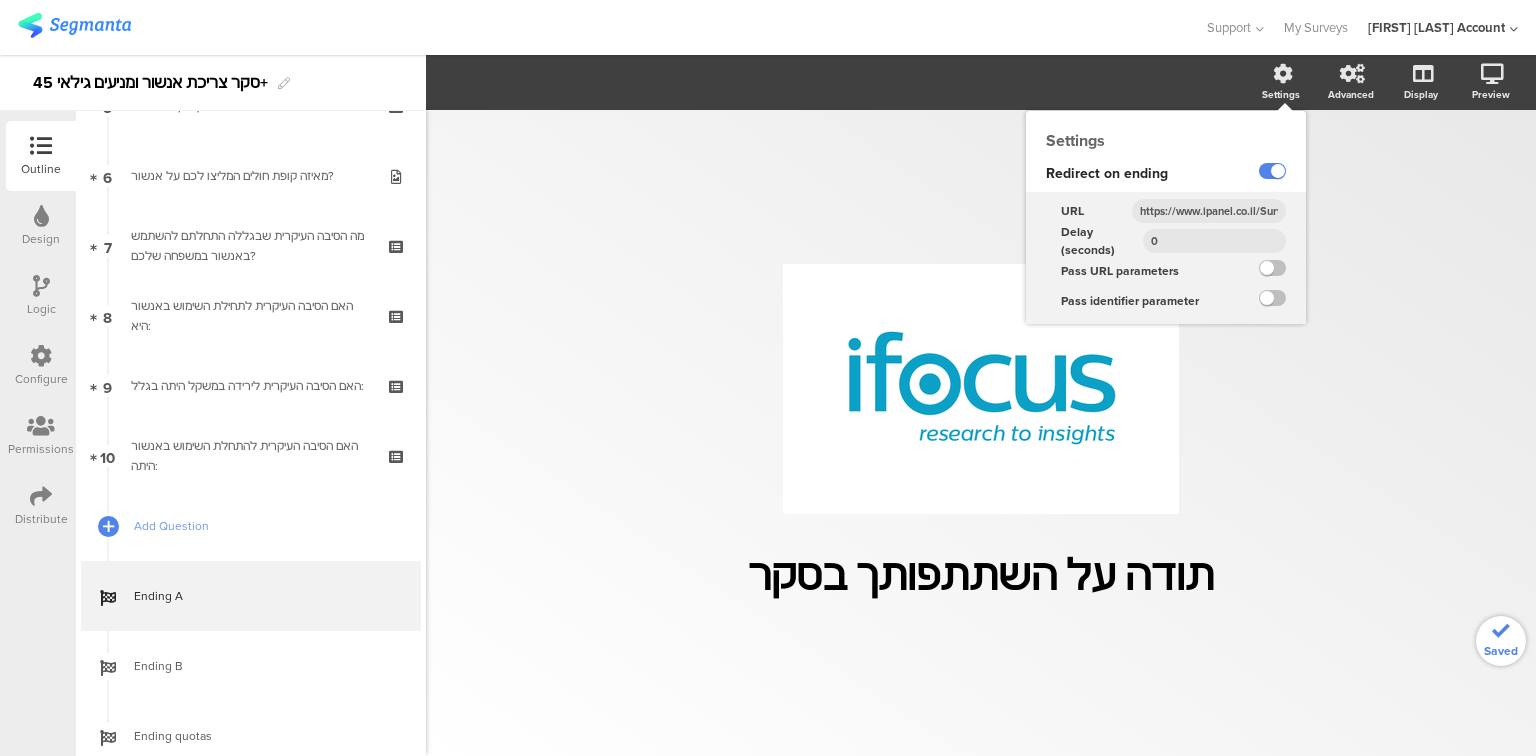 drag, startPoint x: 1205, startPoint y: 244, endPoint x: 1109, endPoint y: 256, distance: 96.74709 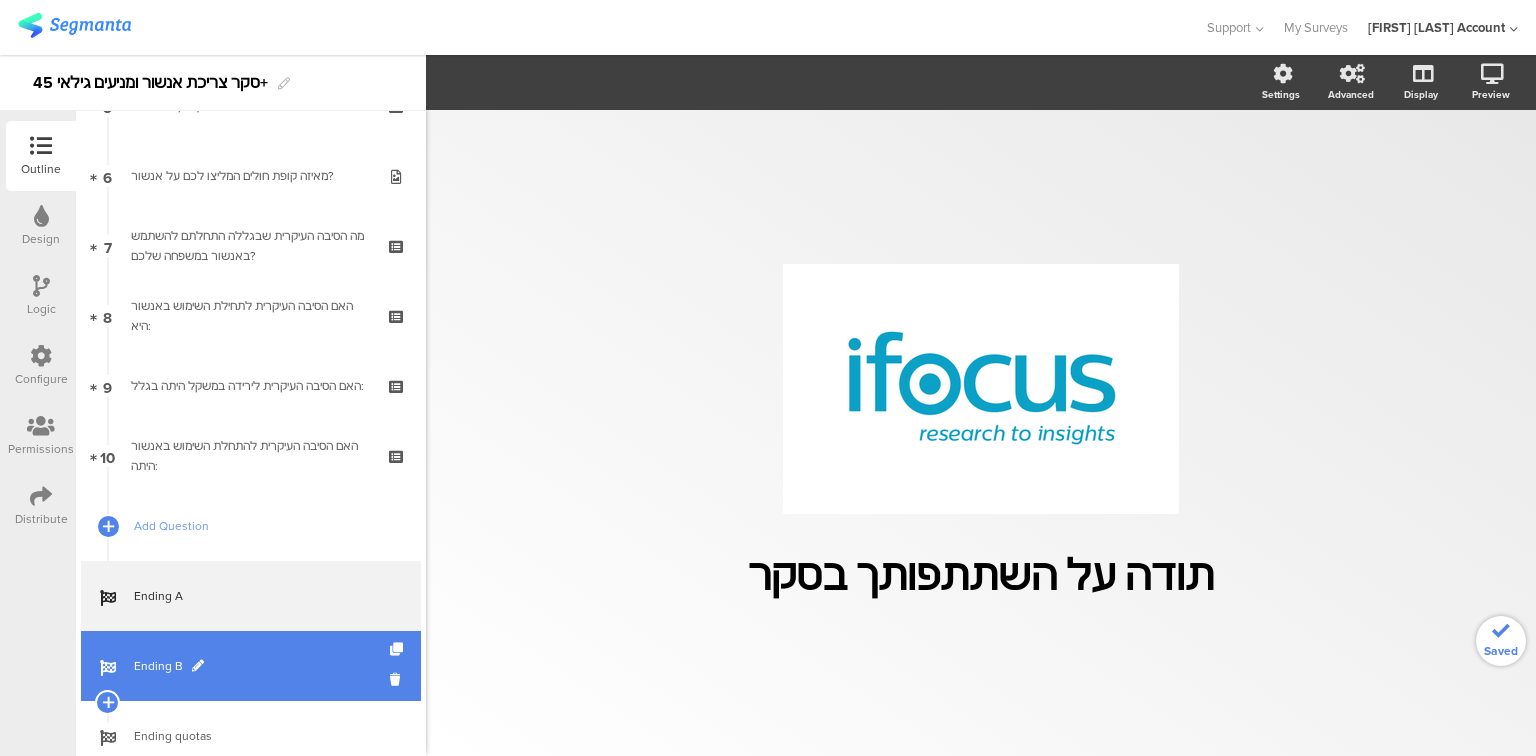 click on "Ending B" at bounding box center [262, 666] 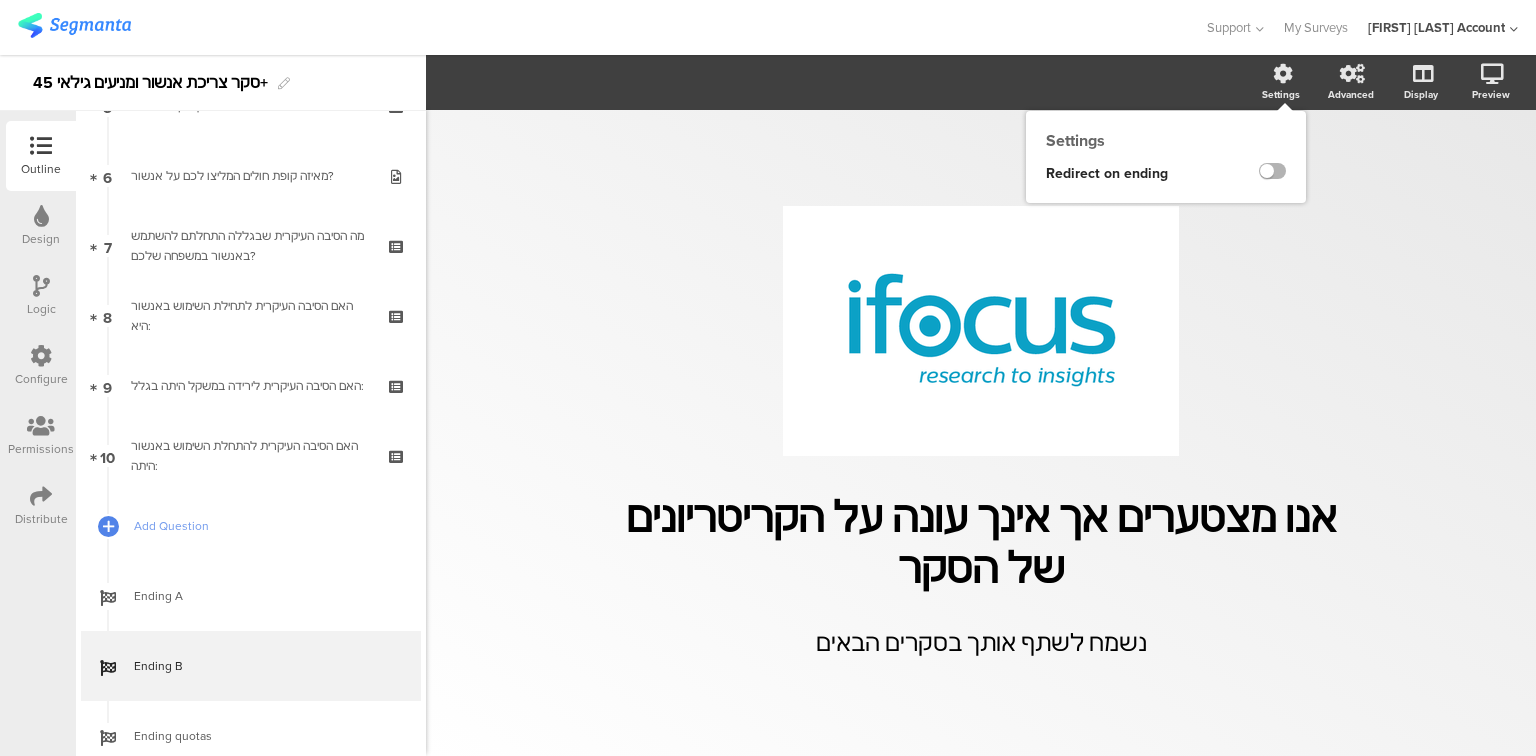 click at bounding box center [1272, 171] 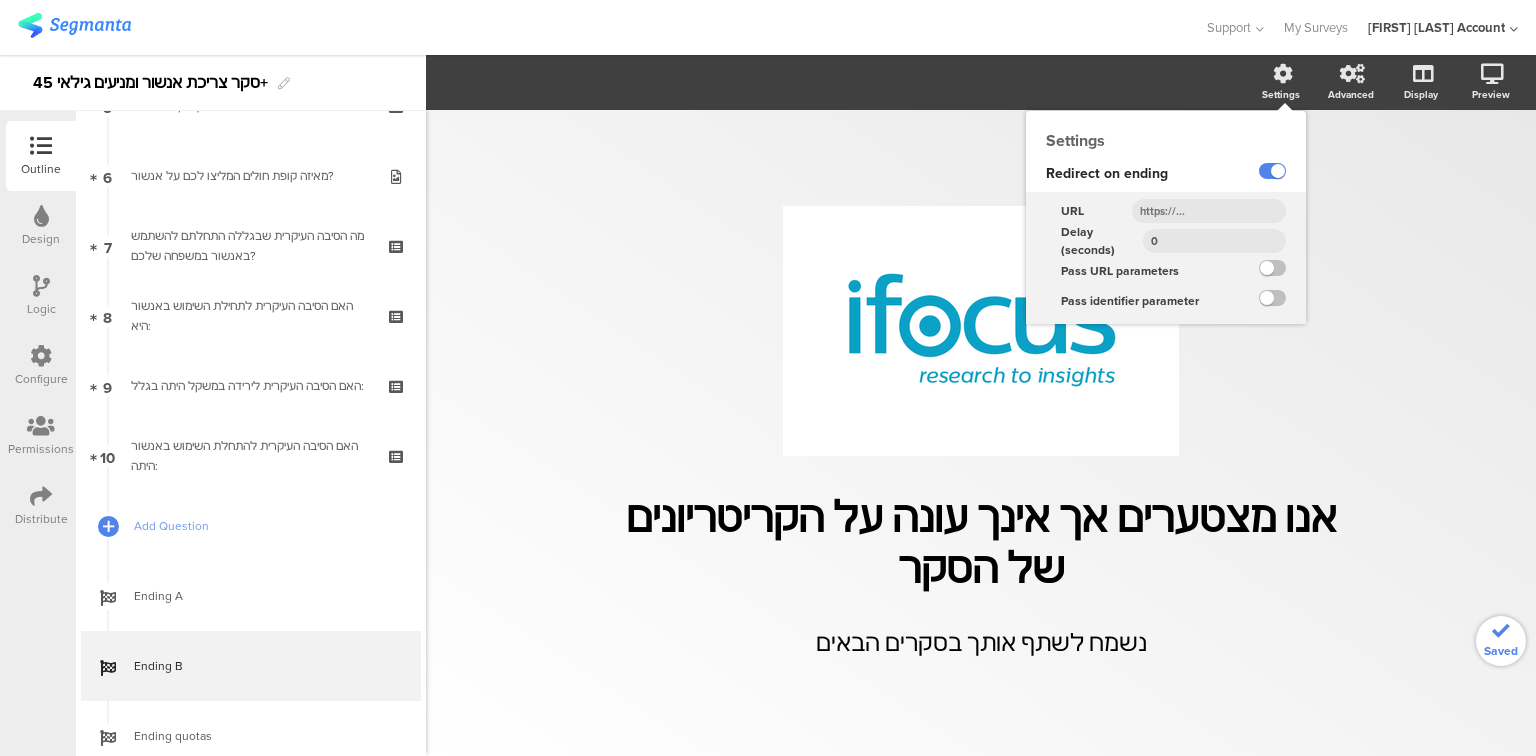 click at bounding box center [1209, 211] 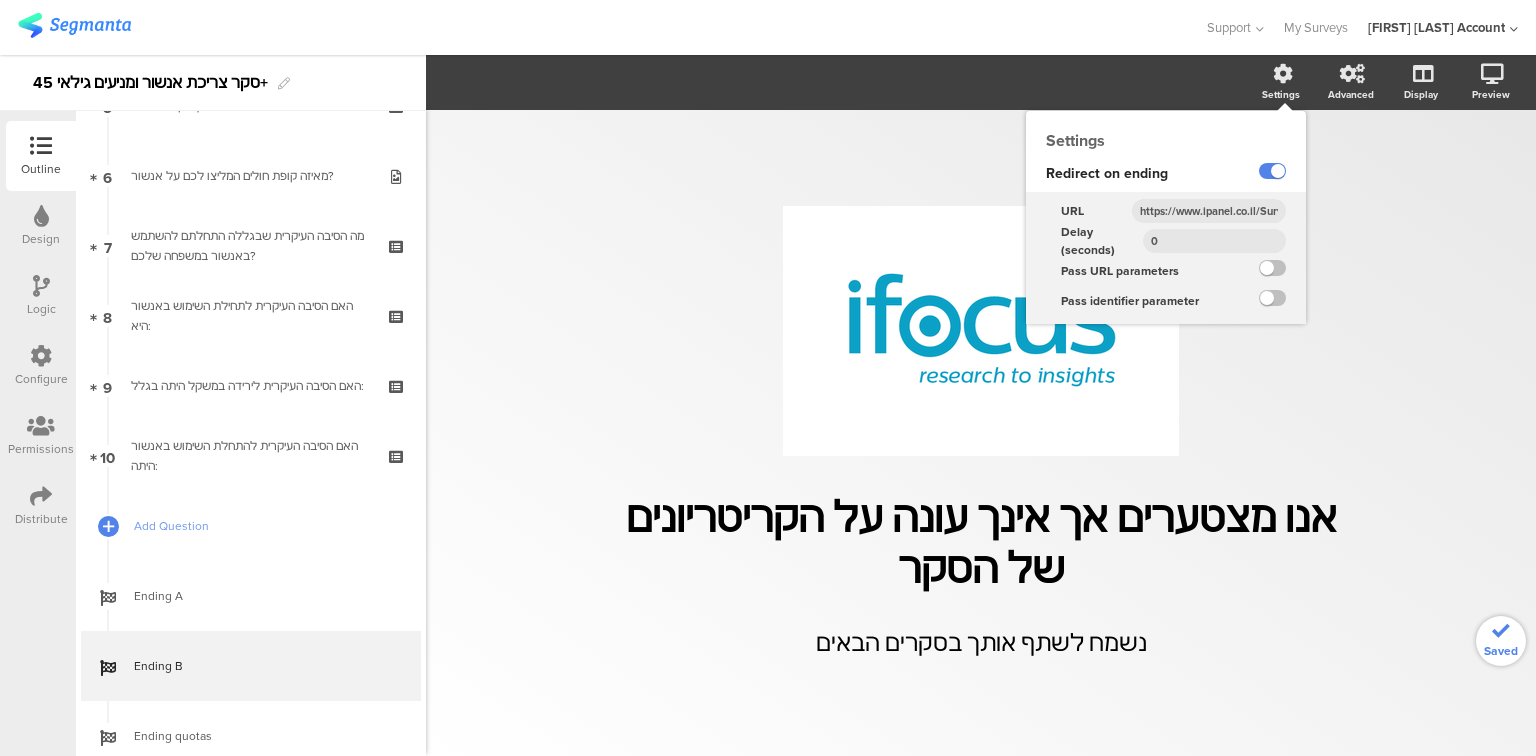 scroll, scrollTop: 0, scrollLeft: 285, axis: horizontal 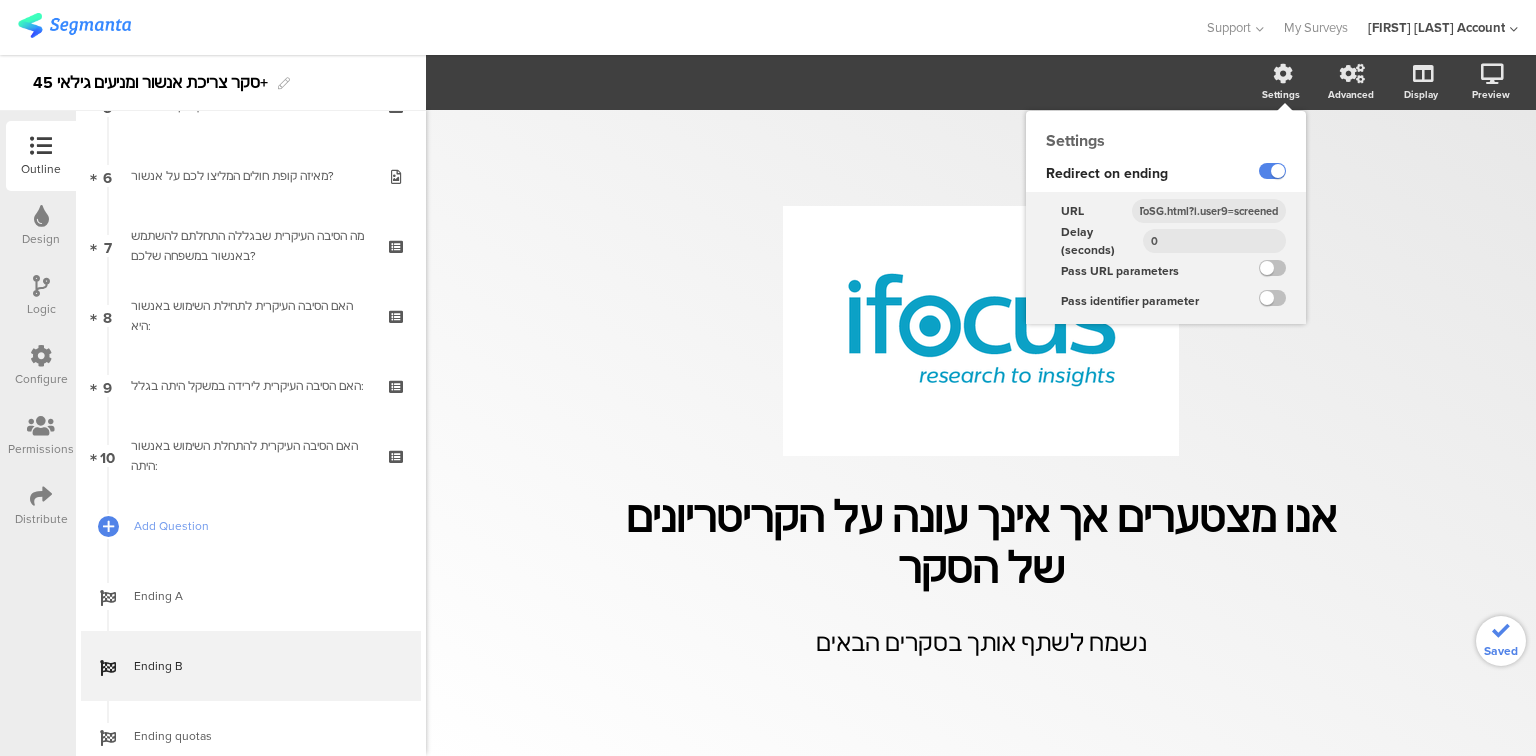 type on "https://www.ipanel.co.il/SurveyInterface/RedirectBackToSG.html?i.user9=screened" 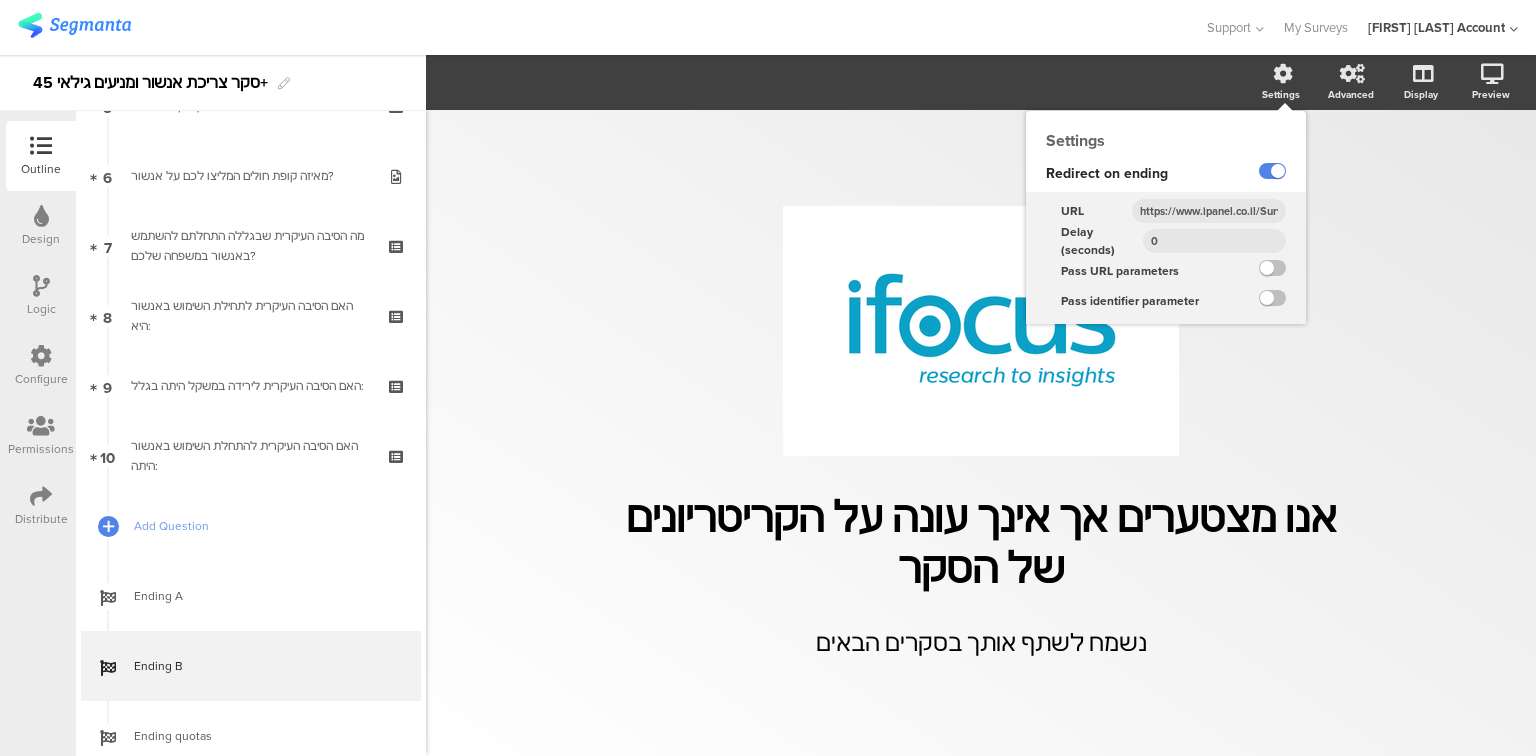 drag, startPoint x: 1182, startPoint y: 239, endPoint x: 1088, endPoint y: 250, distance: 94.641426 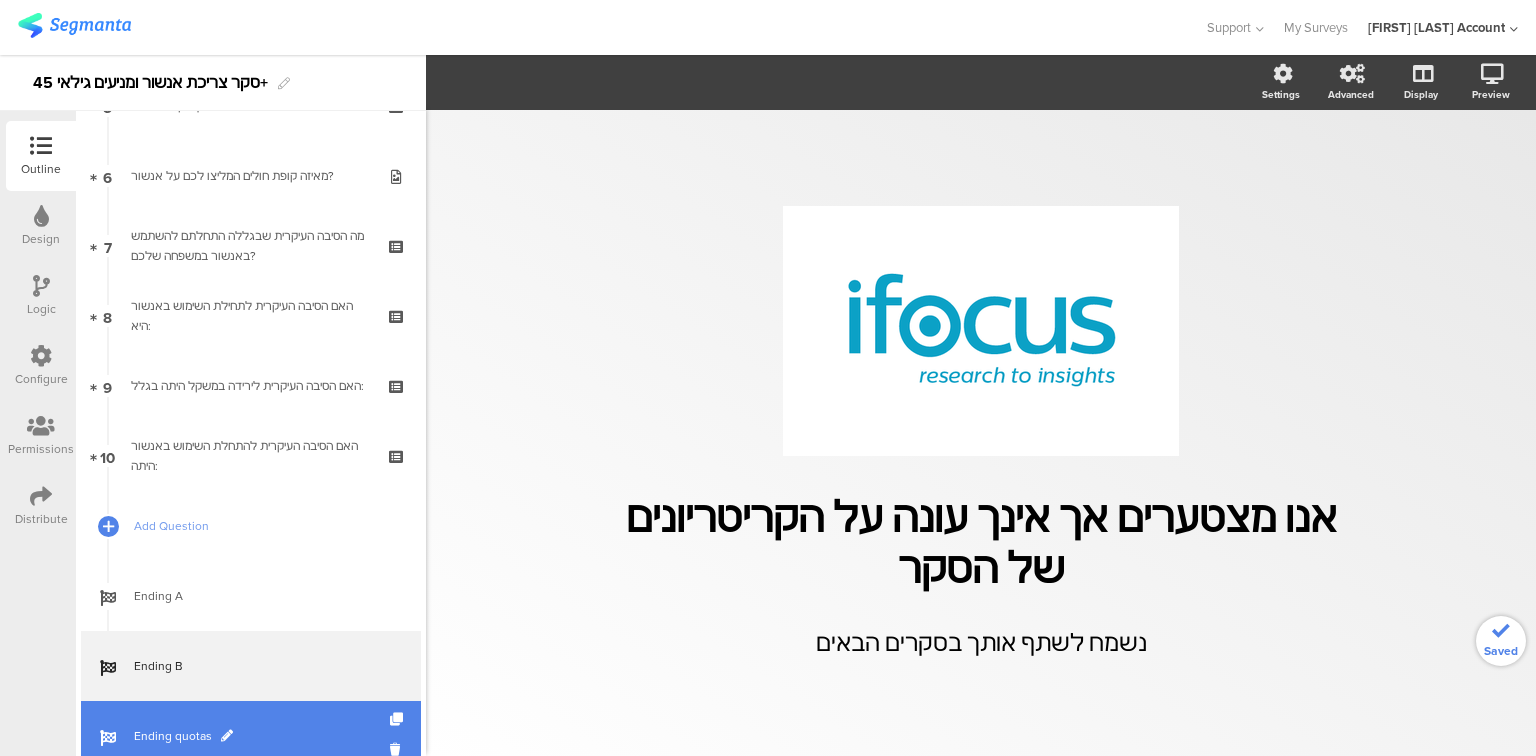 click on "Ending quotas" at bounding box center (262, 736) 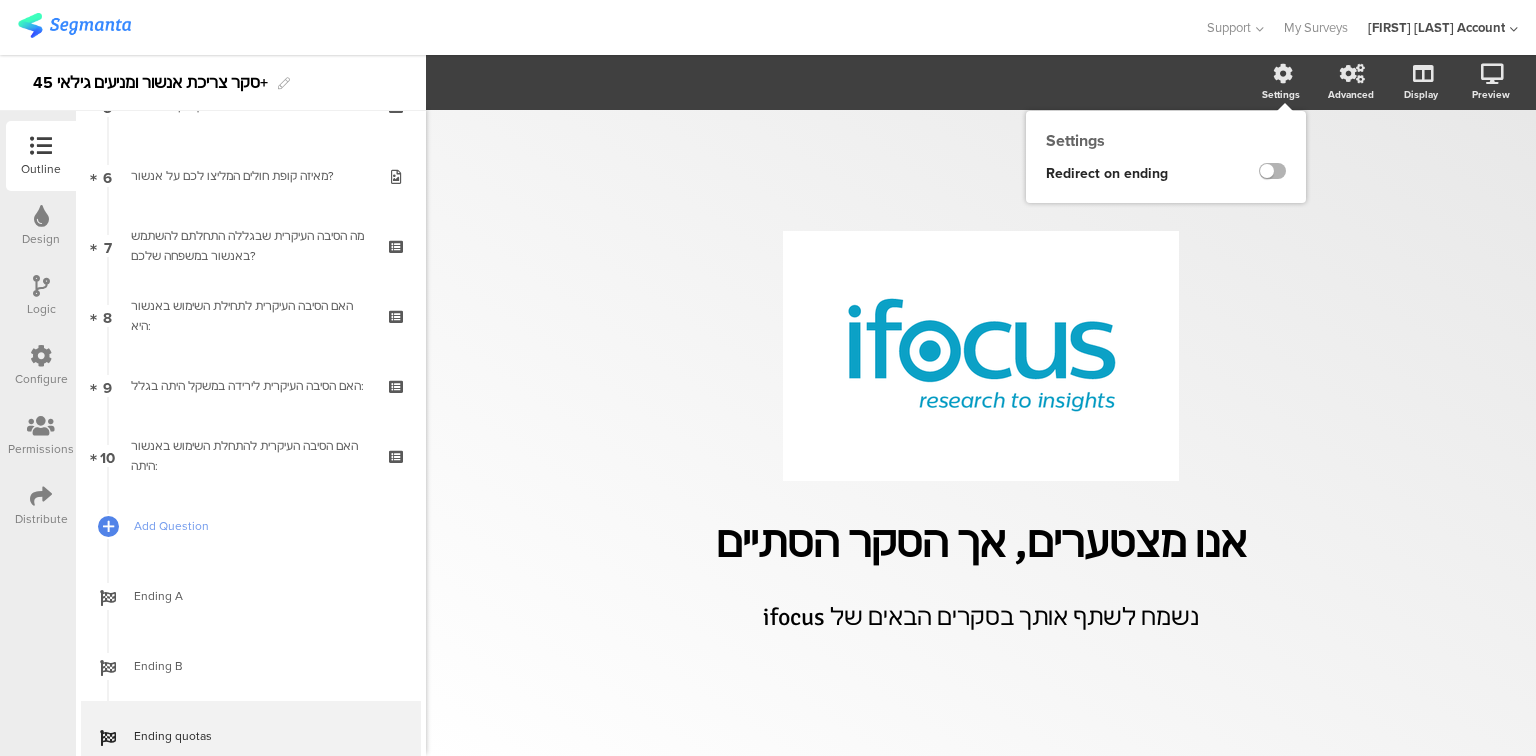 click at bounding box center [1272, 171] 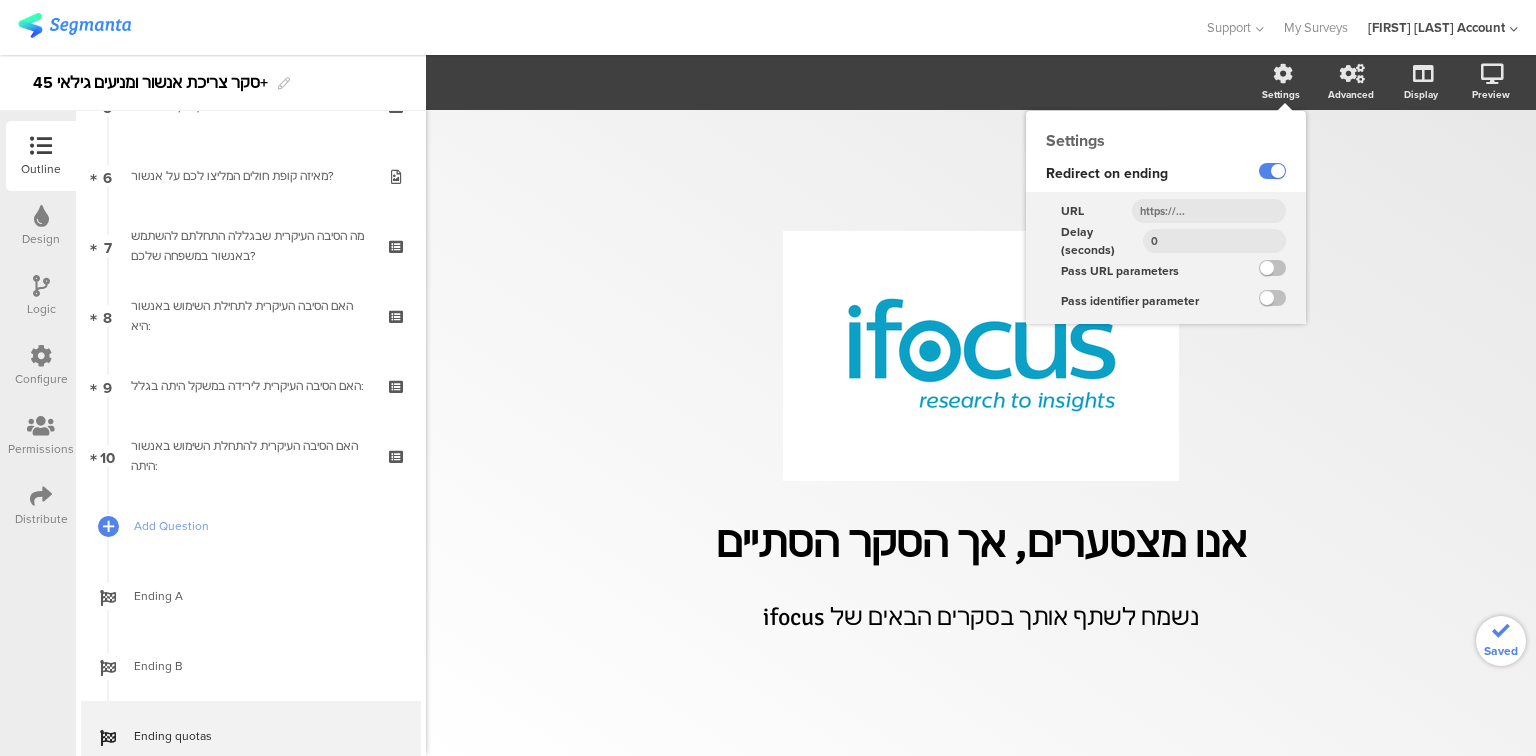 click at bounding box center [1209, 211] 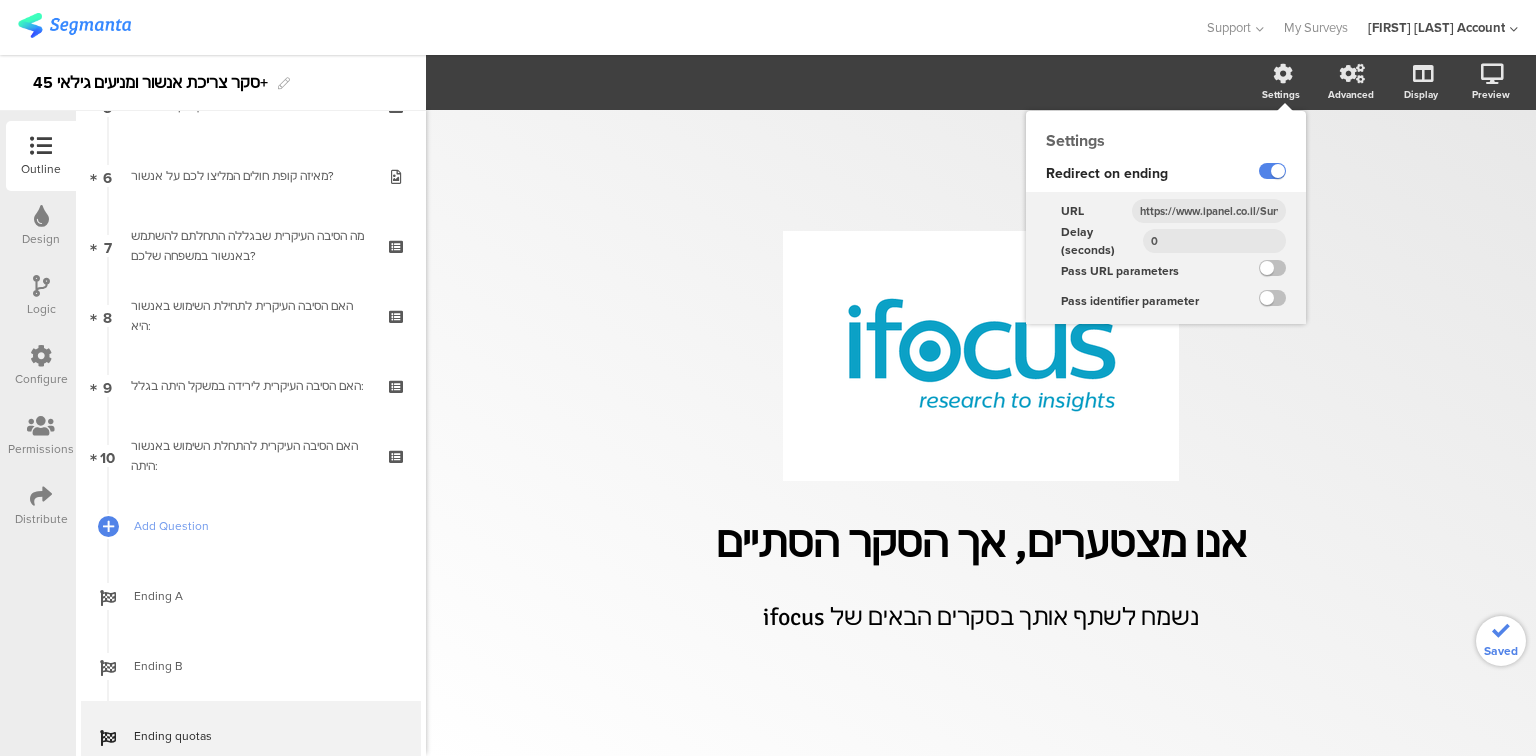 scroll, scrollTop: 0, scrollLeft: 329, axis: horizontal 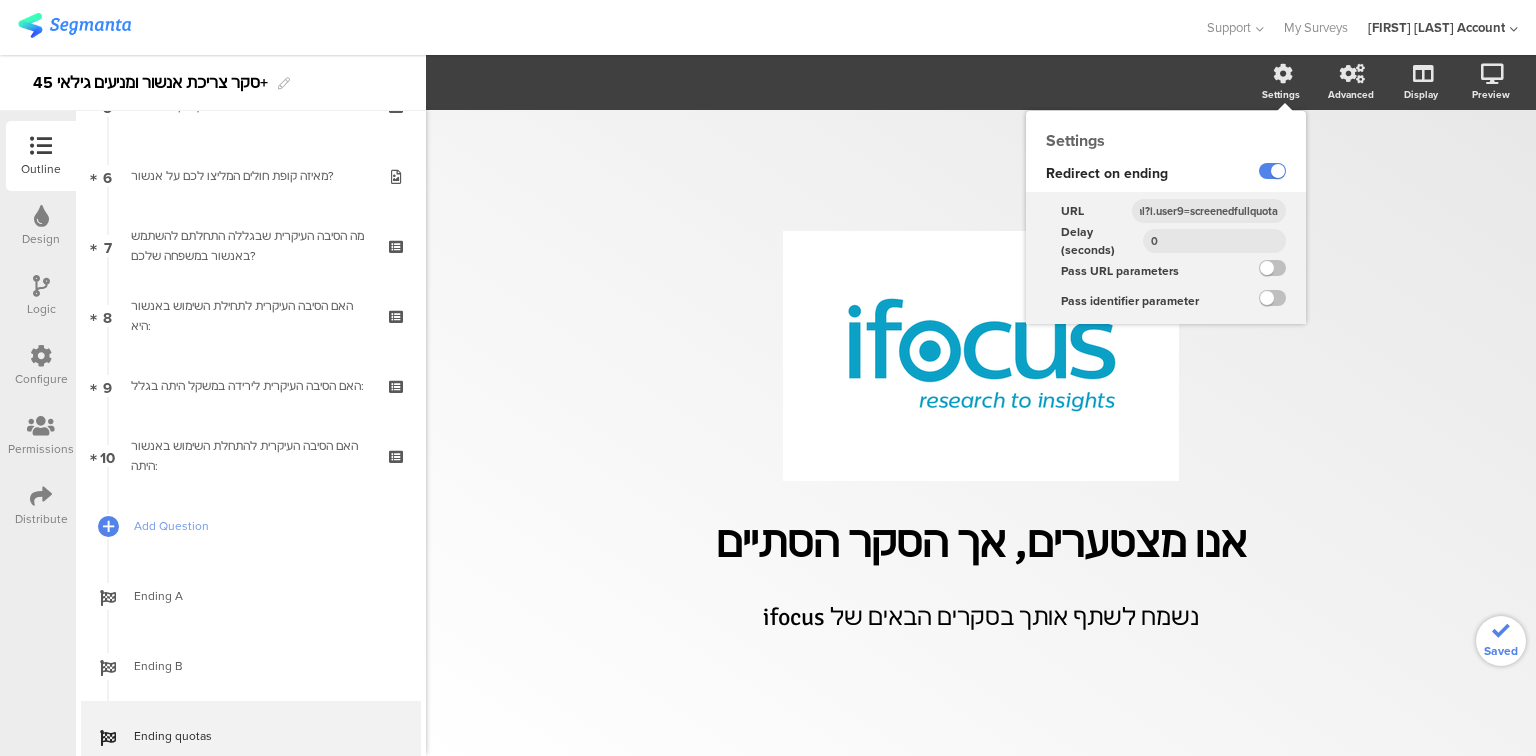 type on "https://www.ipanel.co.il/SurveyInterface/RedirectBackToSG.html?i.user9=screenedfullquota" 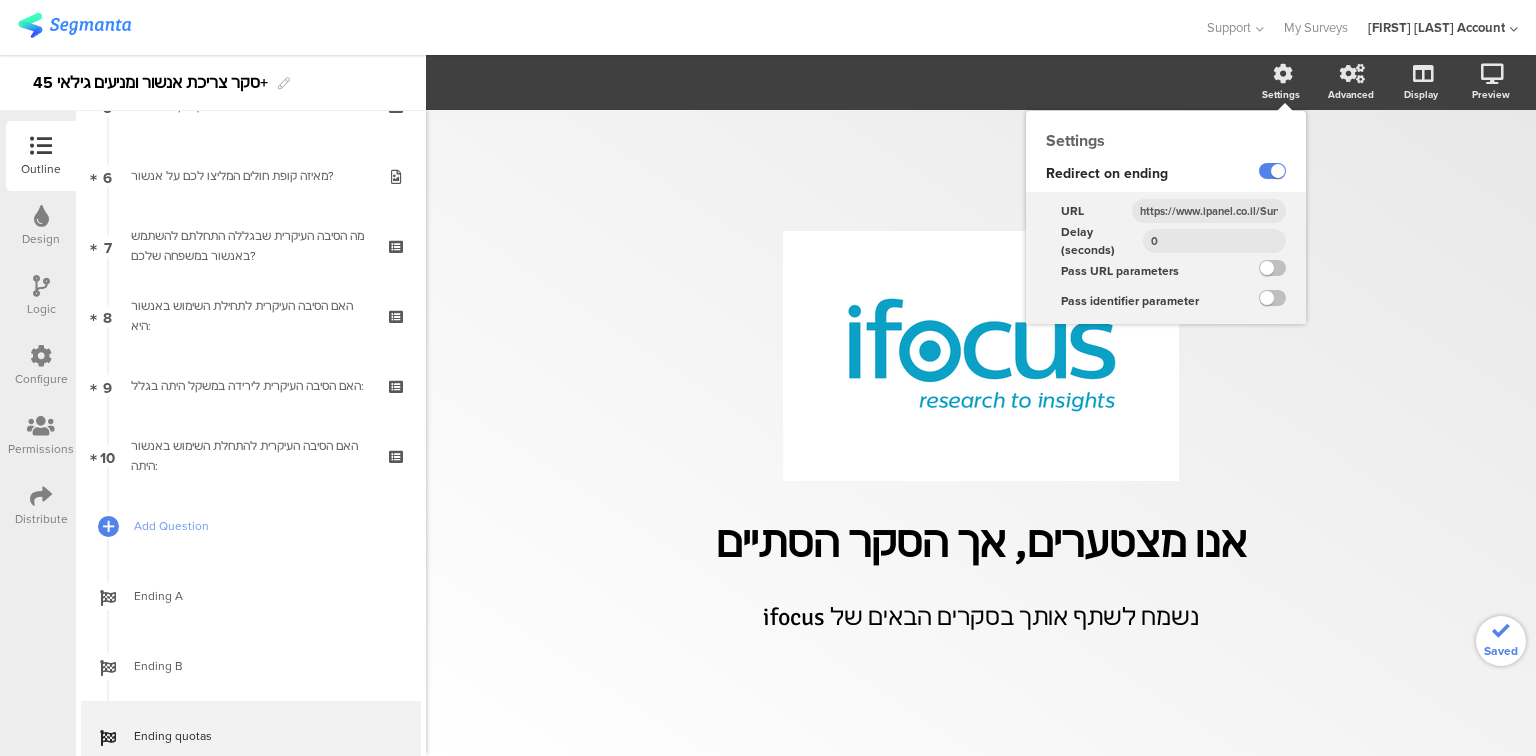 drag, startPoint x: 1180, startPoint y: 239, endPoint x: 1086, endPoint y: 227, distance: 94.76286 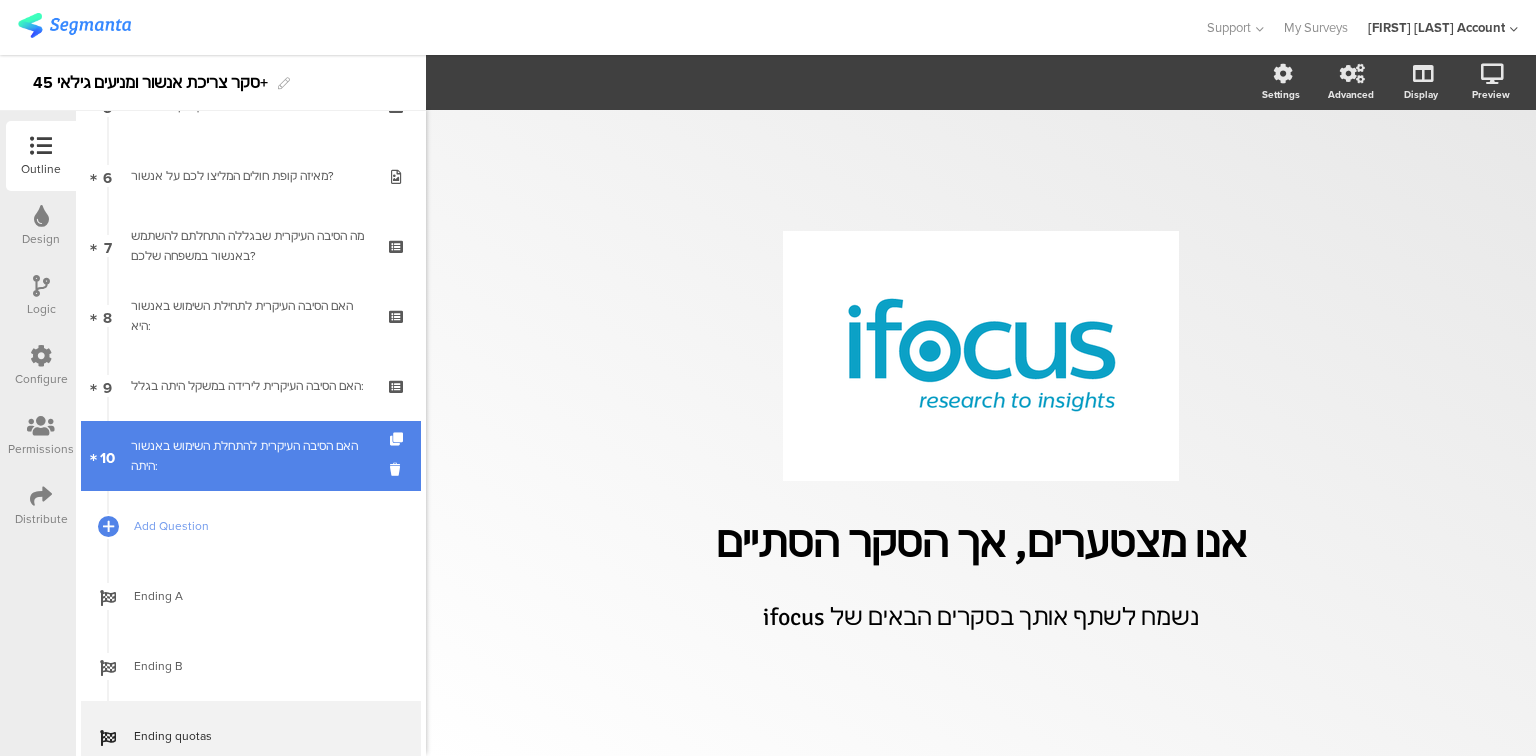 click on "האם הסיבה העיקרית להתחלת השימוש באנשור היתה:" at bounding box center (250, 456) 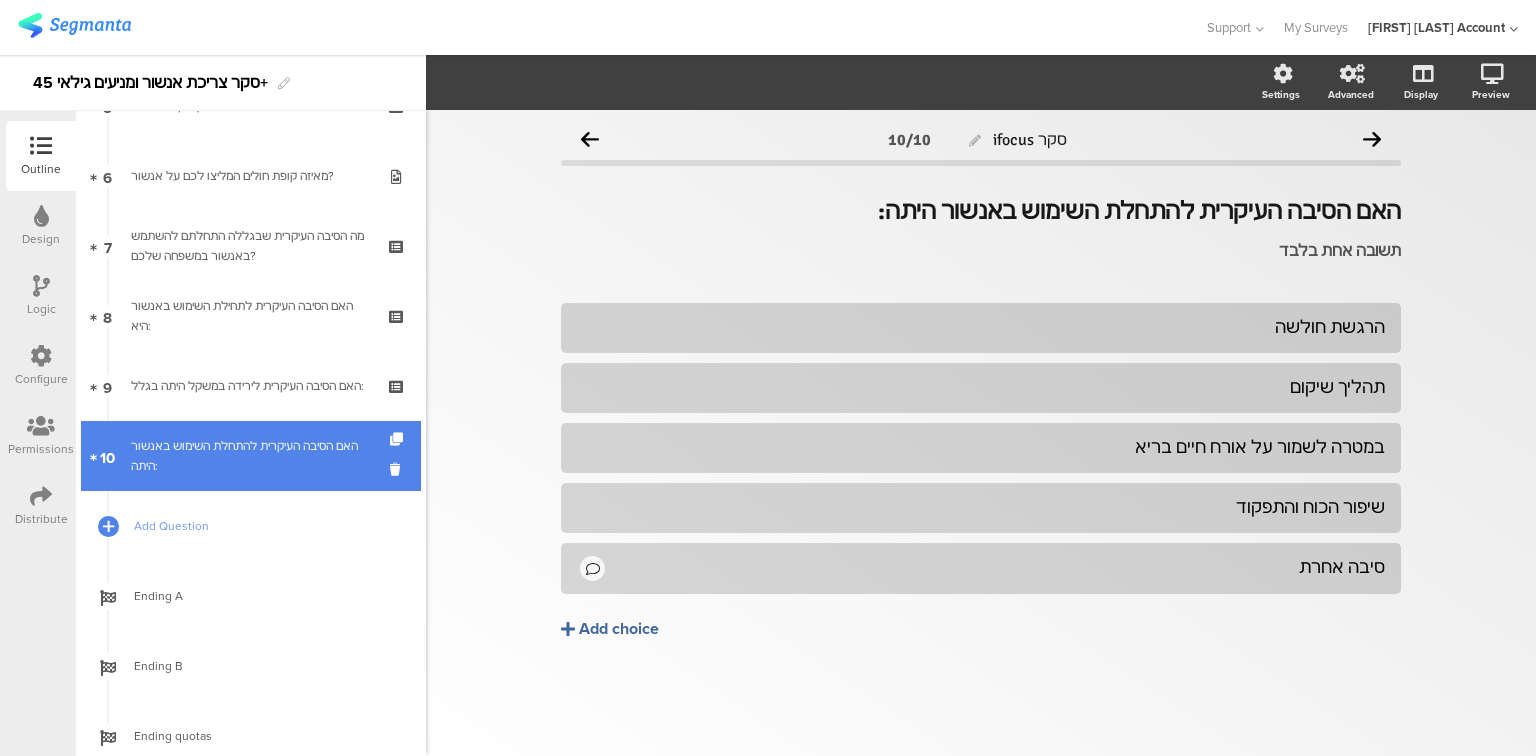 scroll, scrollTop: 0, scrollLeft: 0, axis: both 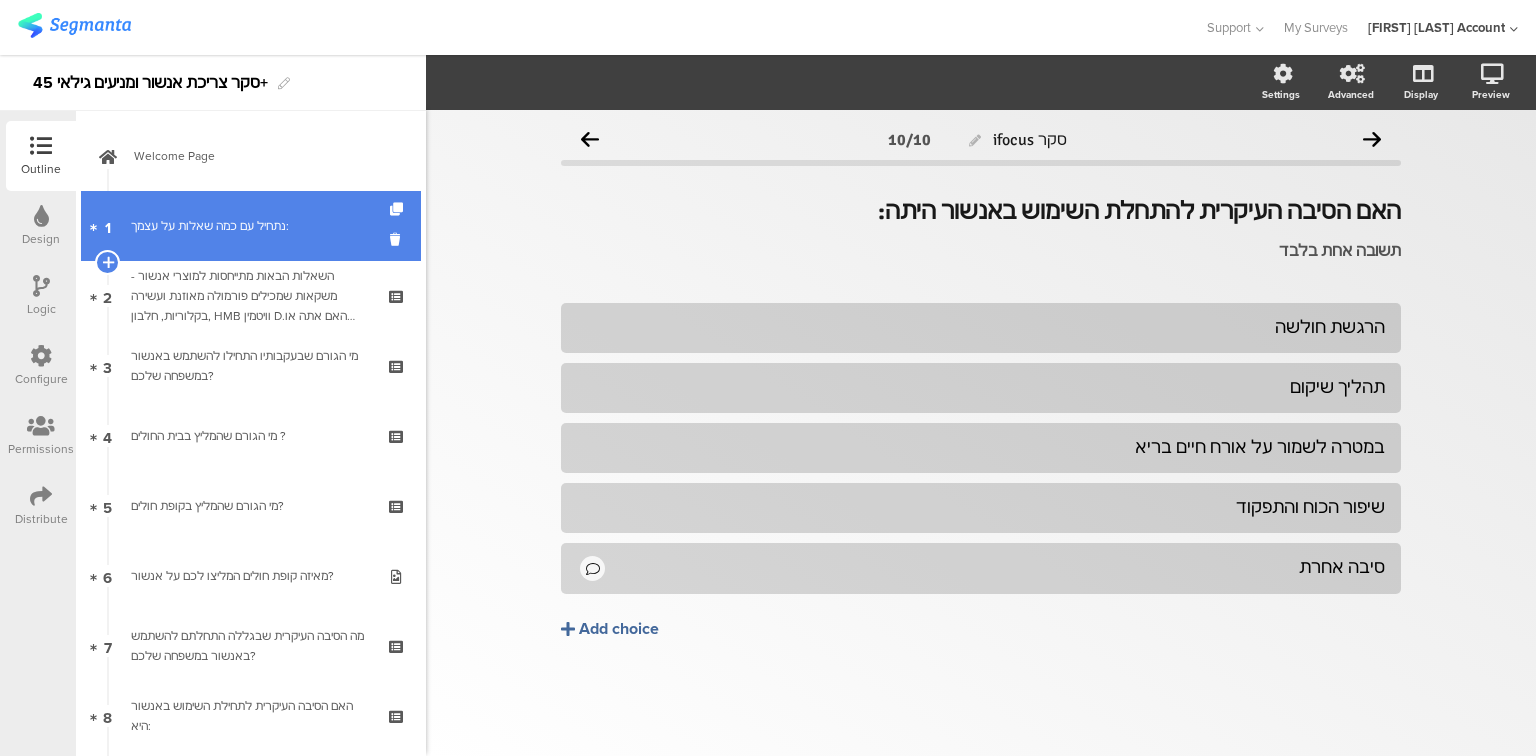 click on "1
נתחיל עם כמה ﻿שאלות על עצמך:" at bounding box center (251, 226) 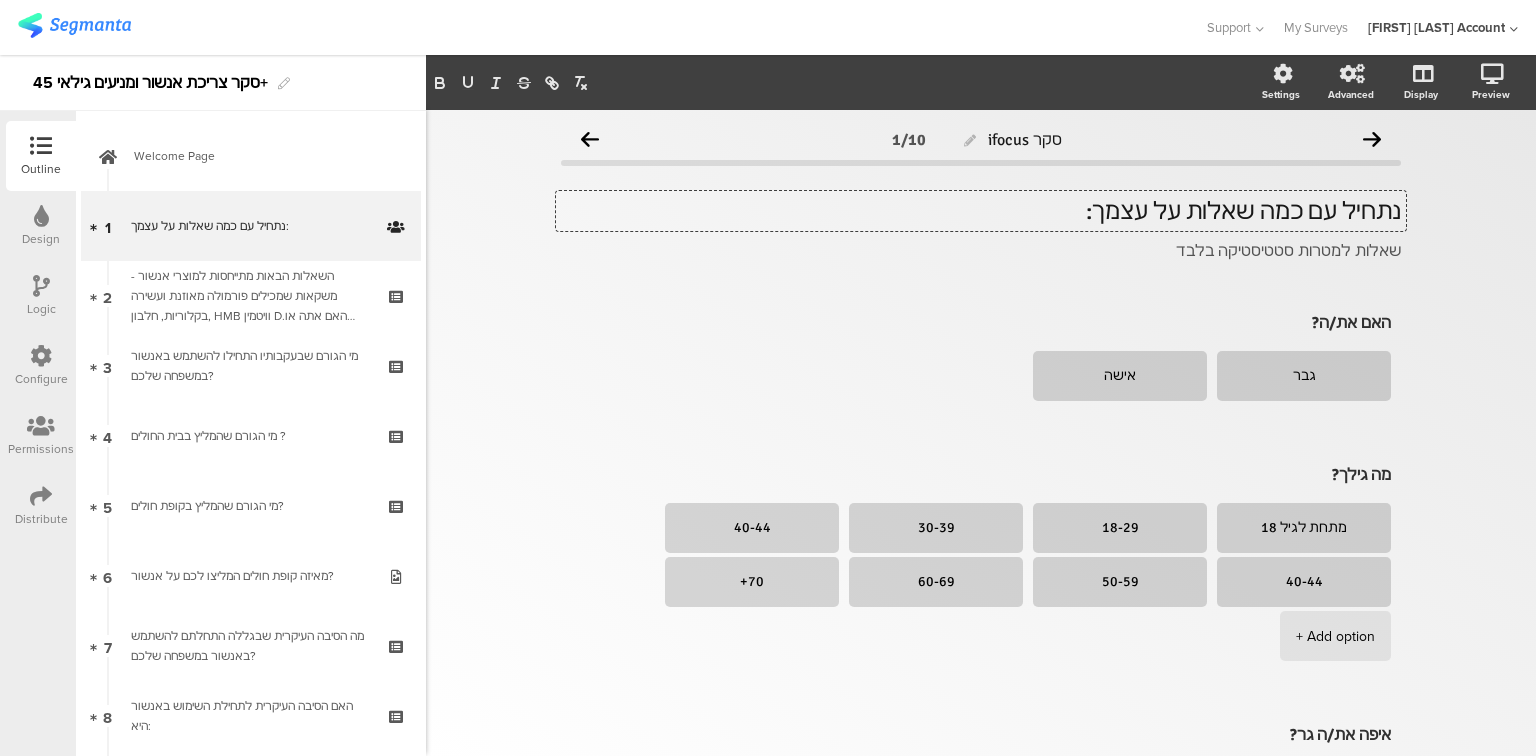 click on "נתחיל עם כמה ﻿שאלות על עצמך:
נתחיל עם כמה ﻿שאלות על עצמך:
נתחיל עם כמה שאלות על עצמך:" at bounding box center [981, 211] 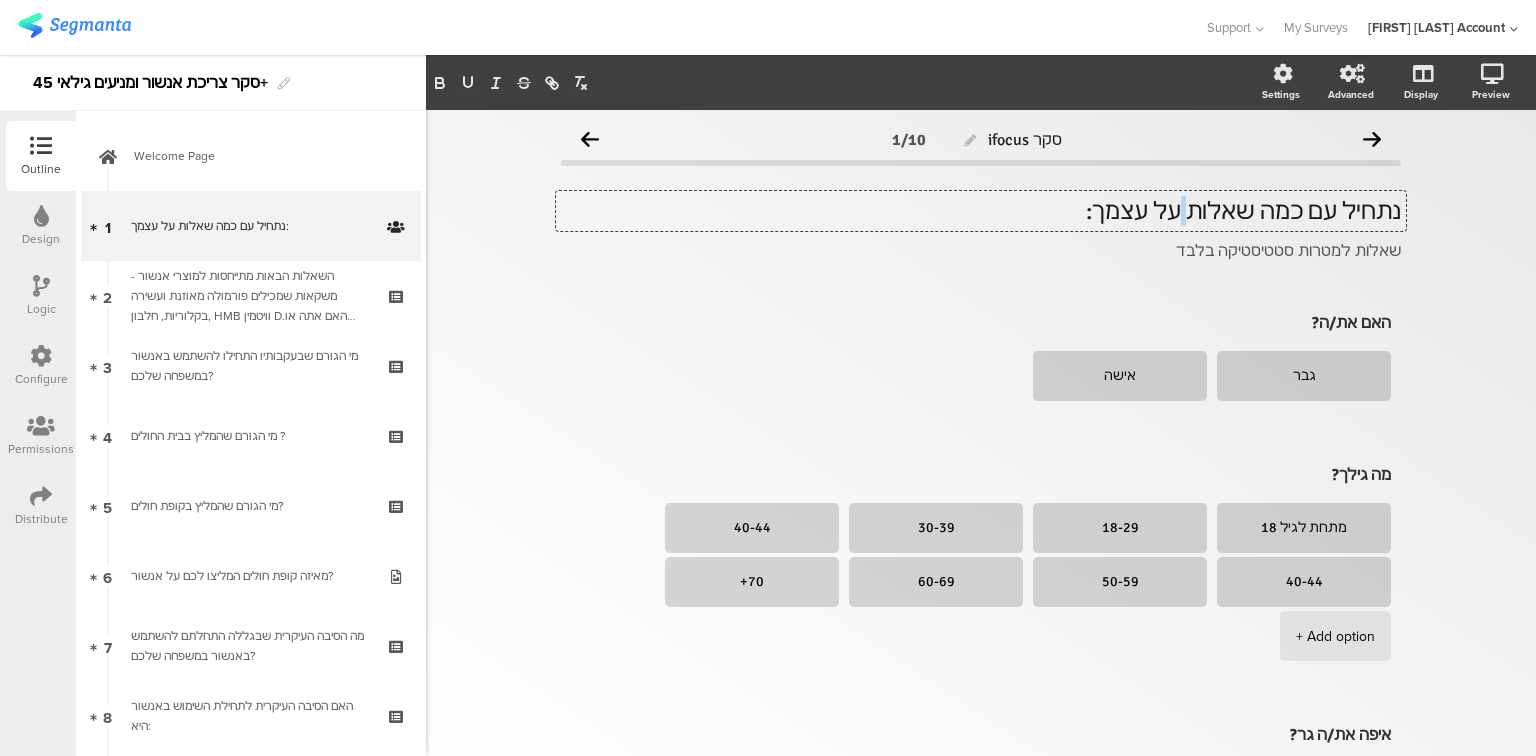 click on "נתחיל עם כמה שאלות על עצמך:" at bounding box center [981, 211] 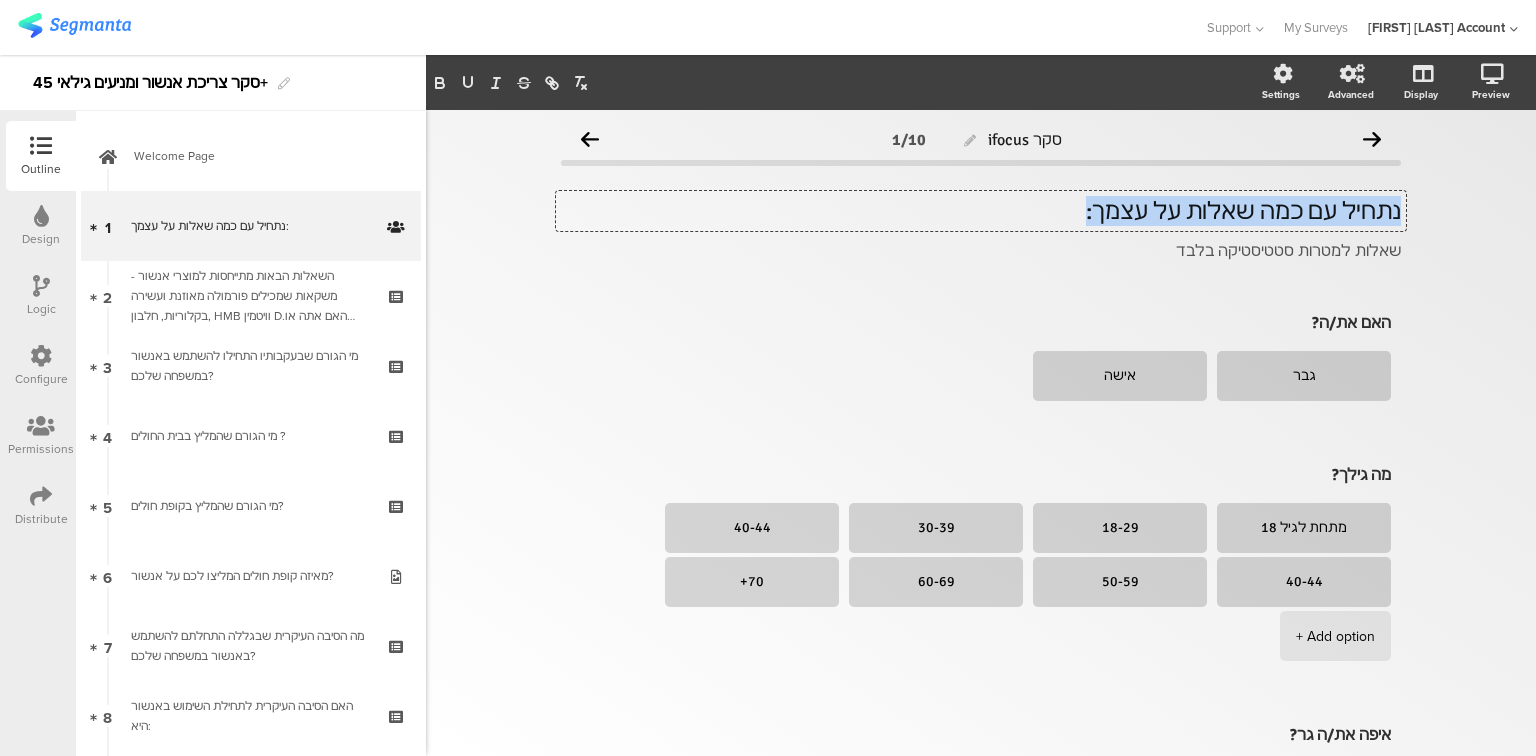 click on "נתחיל עם כמה שאלות על עצמך:" at bounding box center (981, 211) 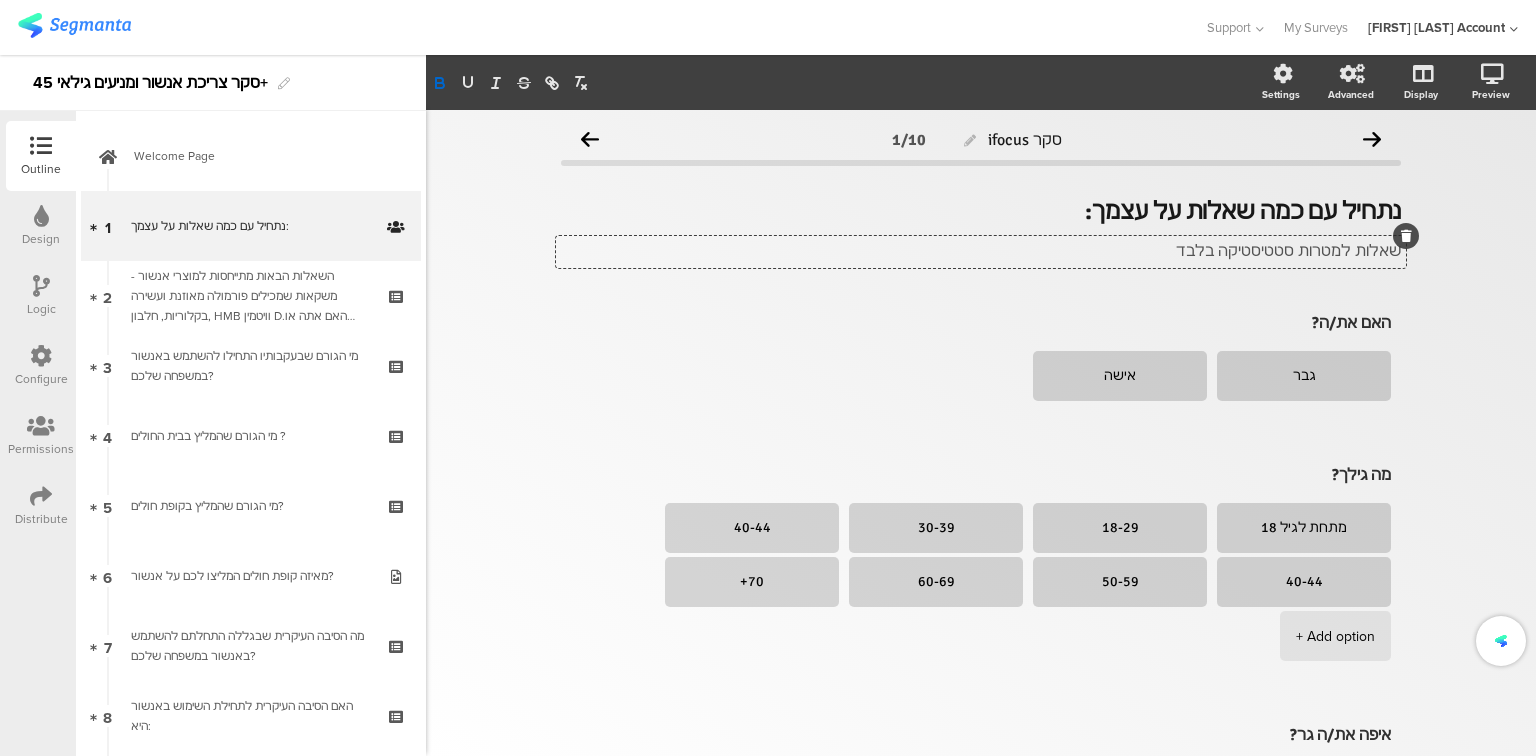 click on "שאלות למטרות סטטיסטיקה בלבד
שאלות למטרות סטטיסטיקה בלבד
שאלות למטרות סטטיסטיקה בלבד" at bounding box center (981, 252) 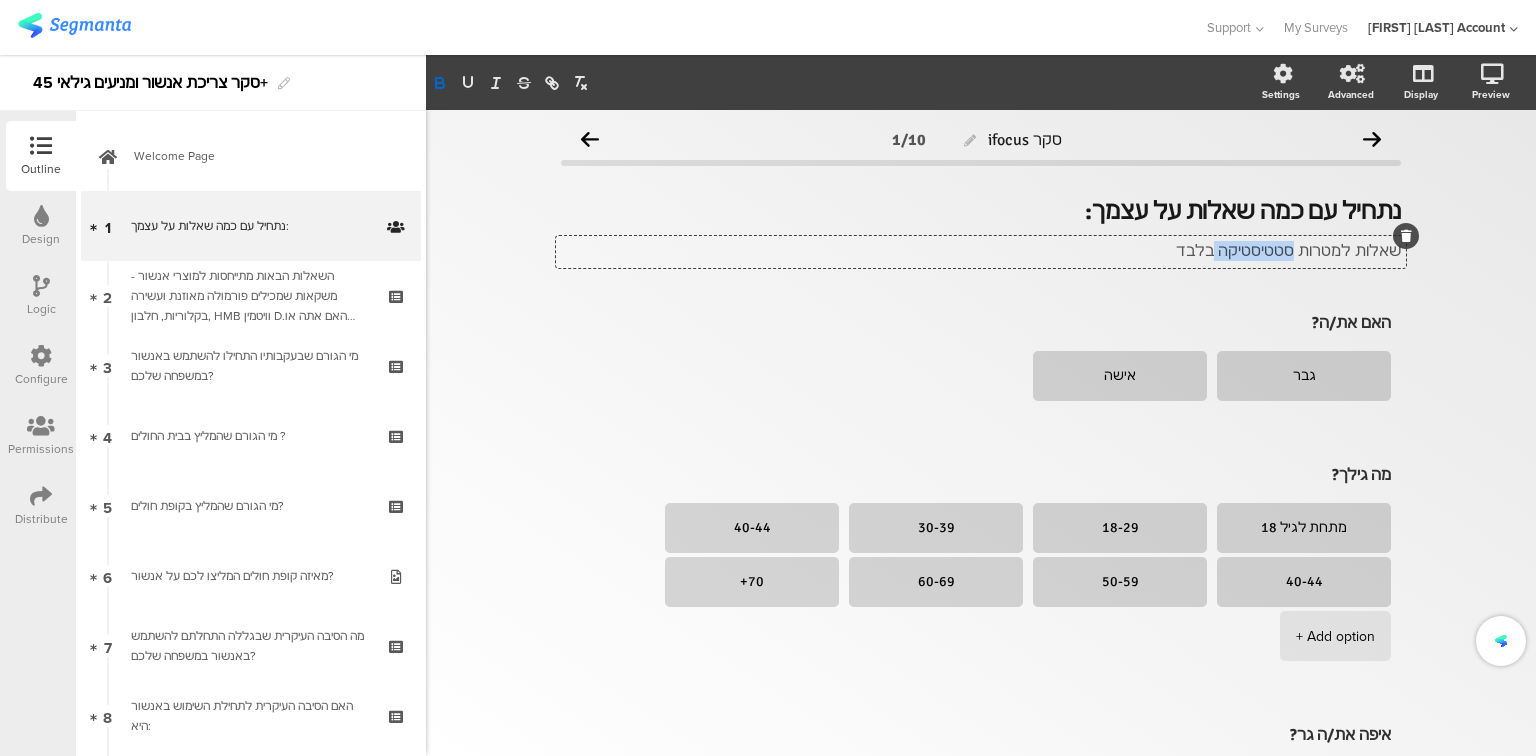 click on "שאלות למטרות סטטיסטיקה בלבד" at bounding box center [981, 251] 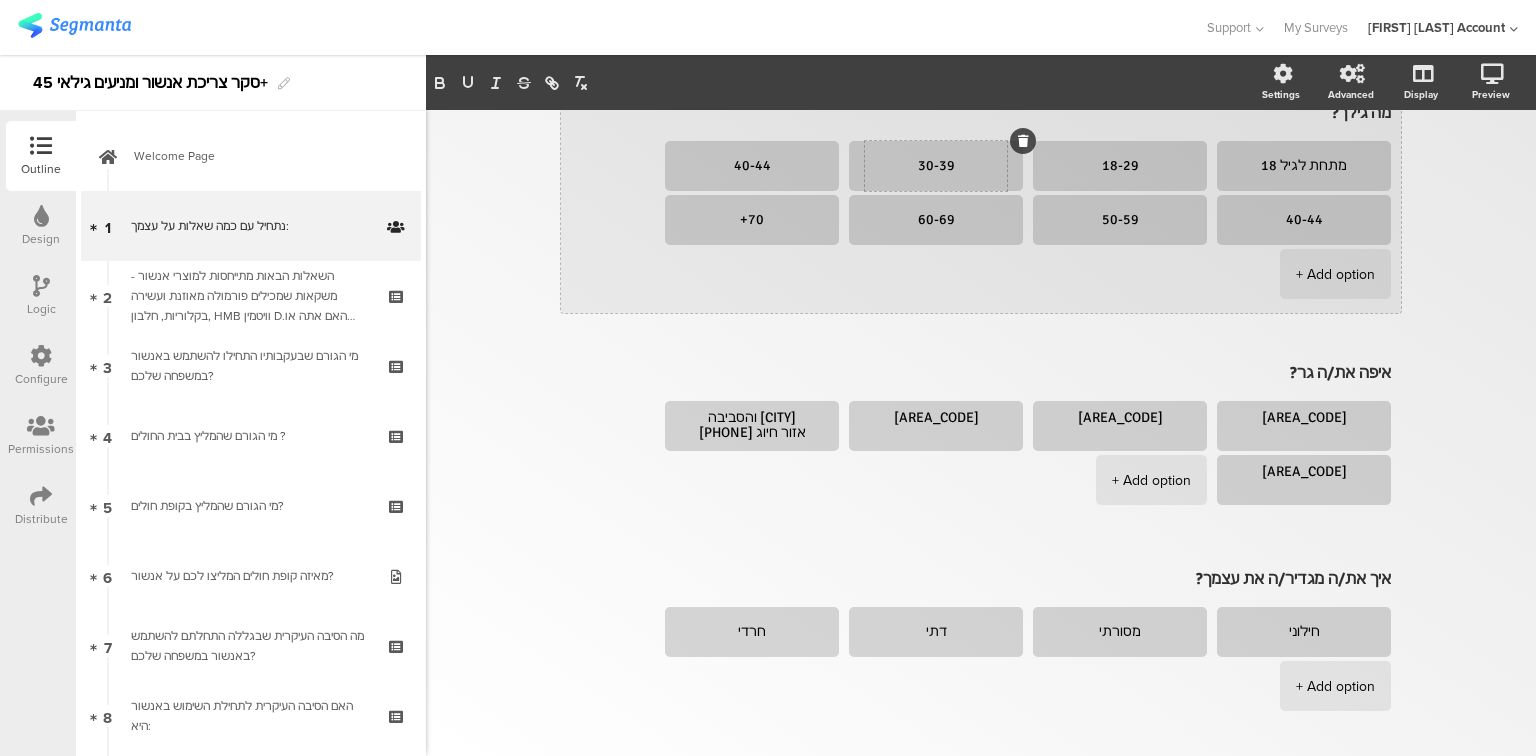 scroll, scrollTop: 383, scrollLeft: 0, axis: vertical 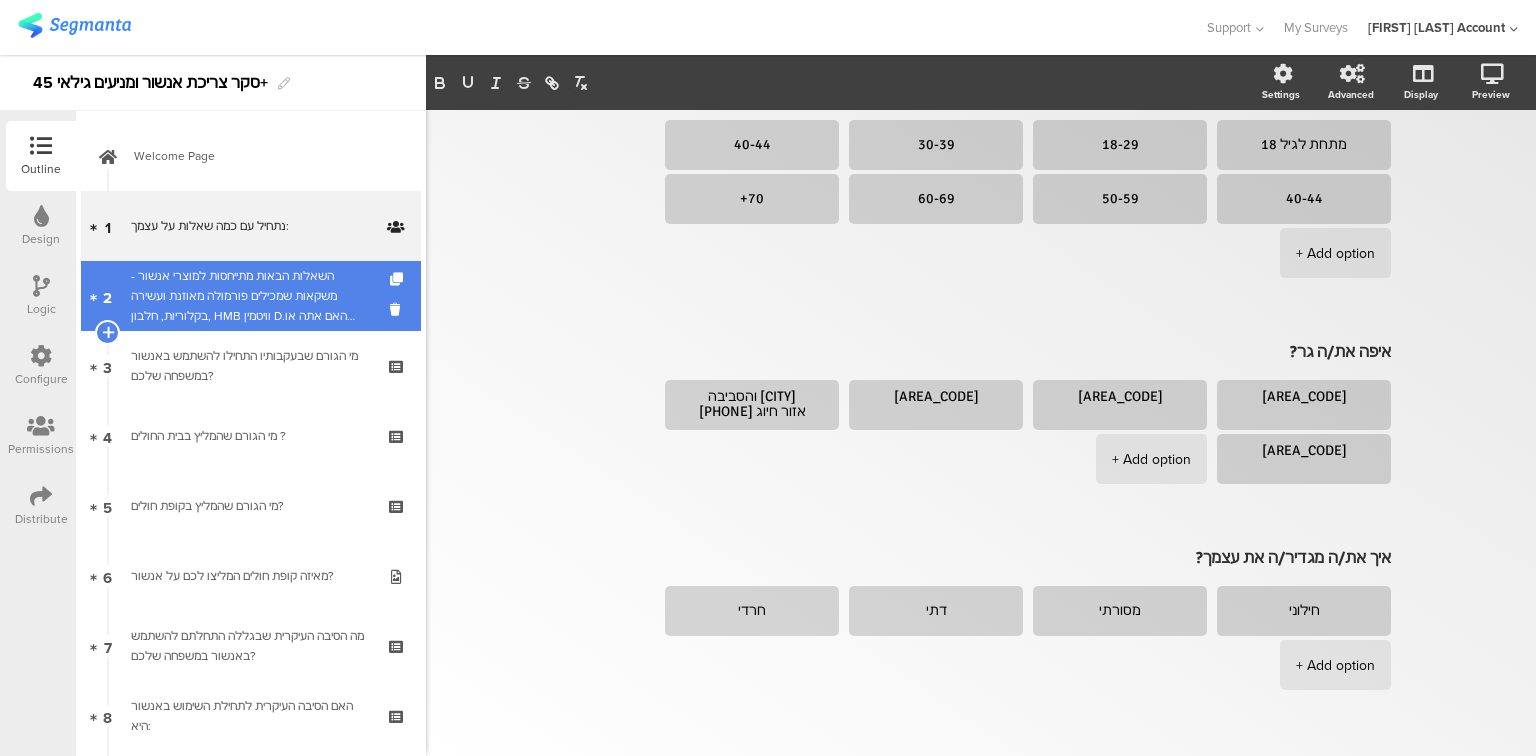 click on "השאלות הבאות מתייחסות למוצרי אנשור - משקאות שמכילים פורמולה מאוזנת ועשירה בקלוריות, חלבון, HMB וויטמין D.האם אתה או מישהו מהמשפחה שלך השתמש באחד ממוצרי אנשור במהלך השנתיים האחרונות? ואם כן מי?" at bounding box center (250, 296) 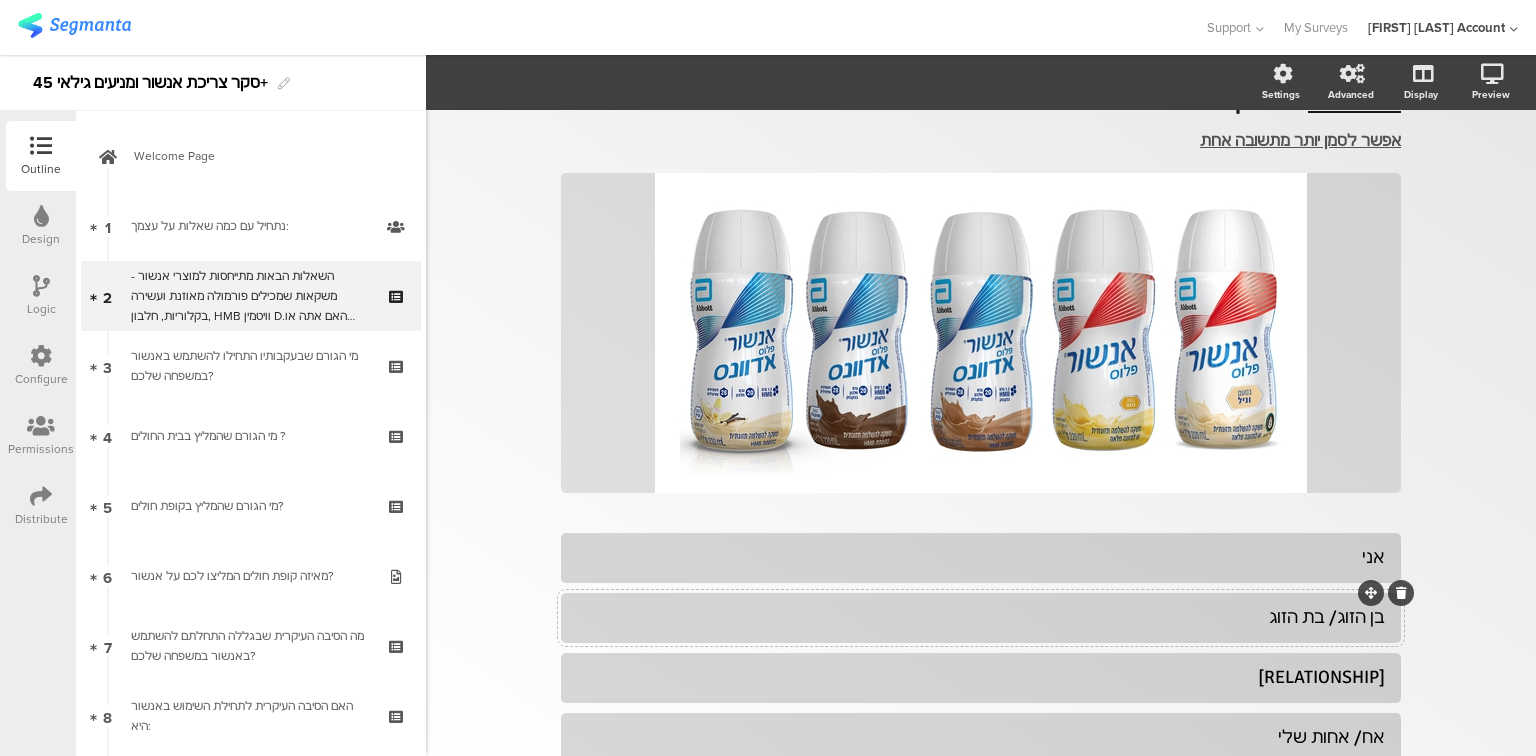 scroll, scrollTop: 0, scrollLeft: 0, axis: both 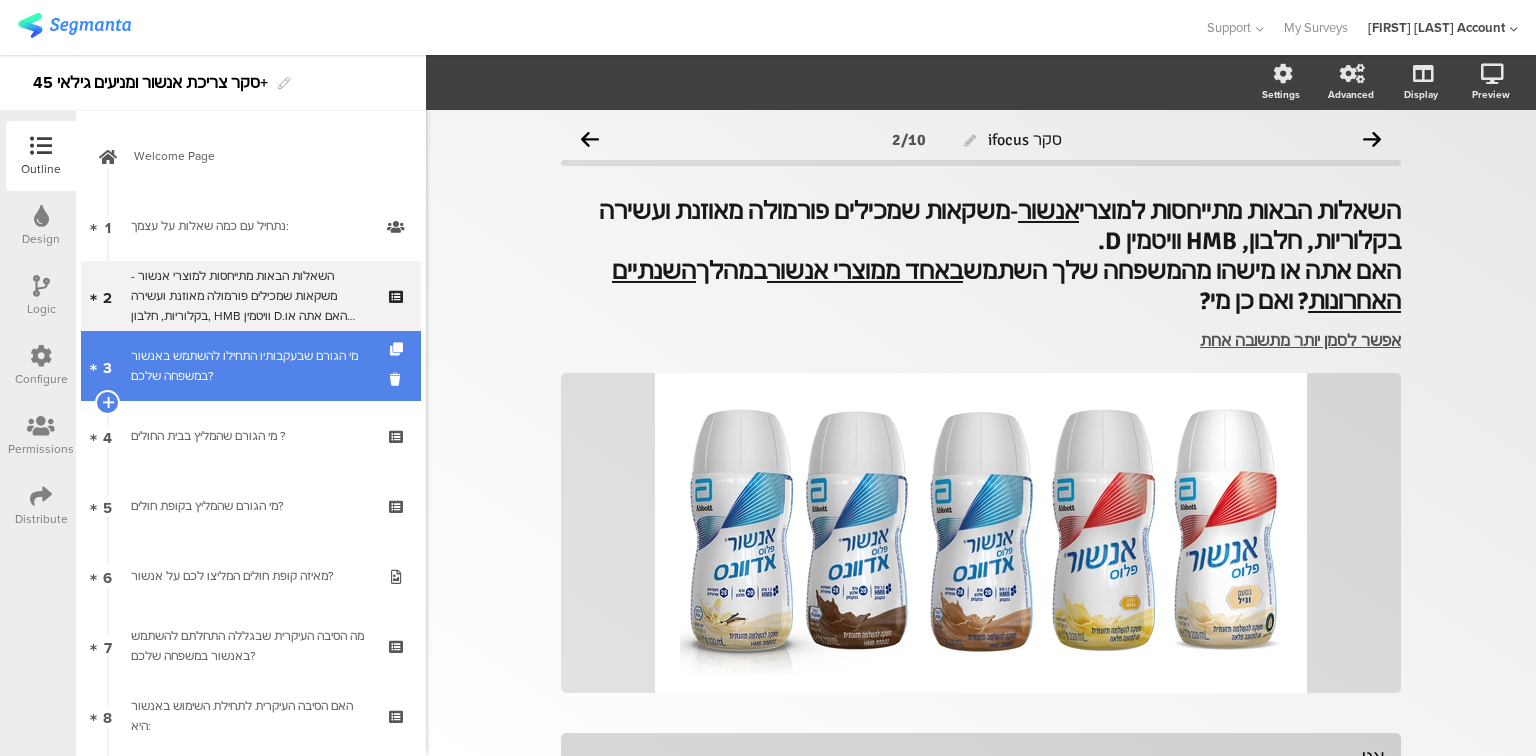click on "מי הגורם שבעקבותיו התחילו להשתמש באנשור במשפחה שלכם?" at bounding box center [250, 366] 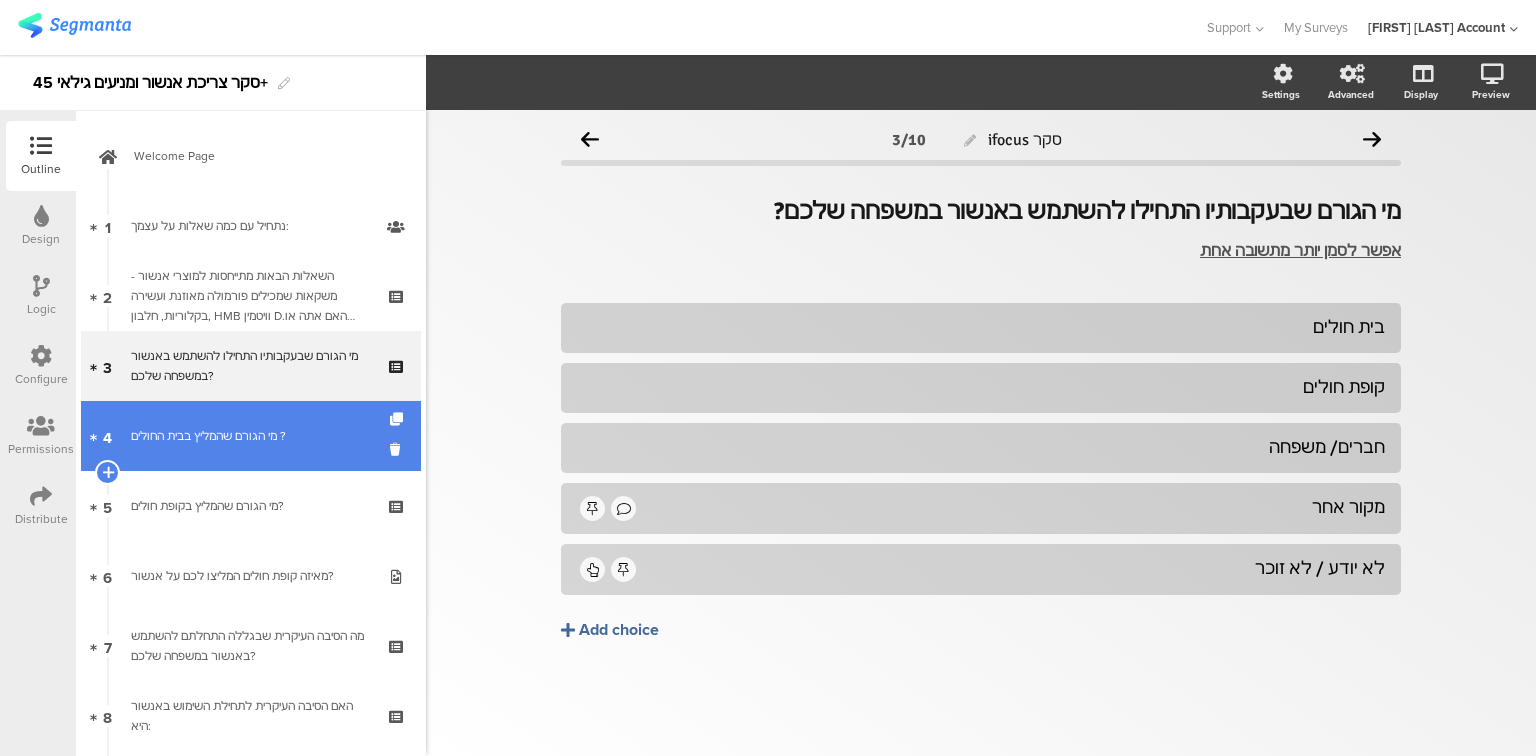 click on "מי הגורם שהמליץ בבית החולים ?" at bounding box center [250, 436] 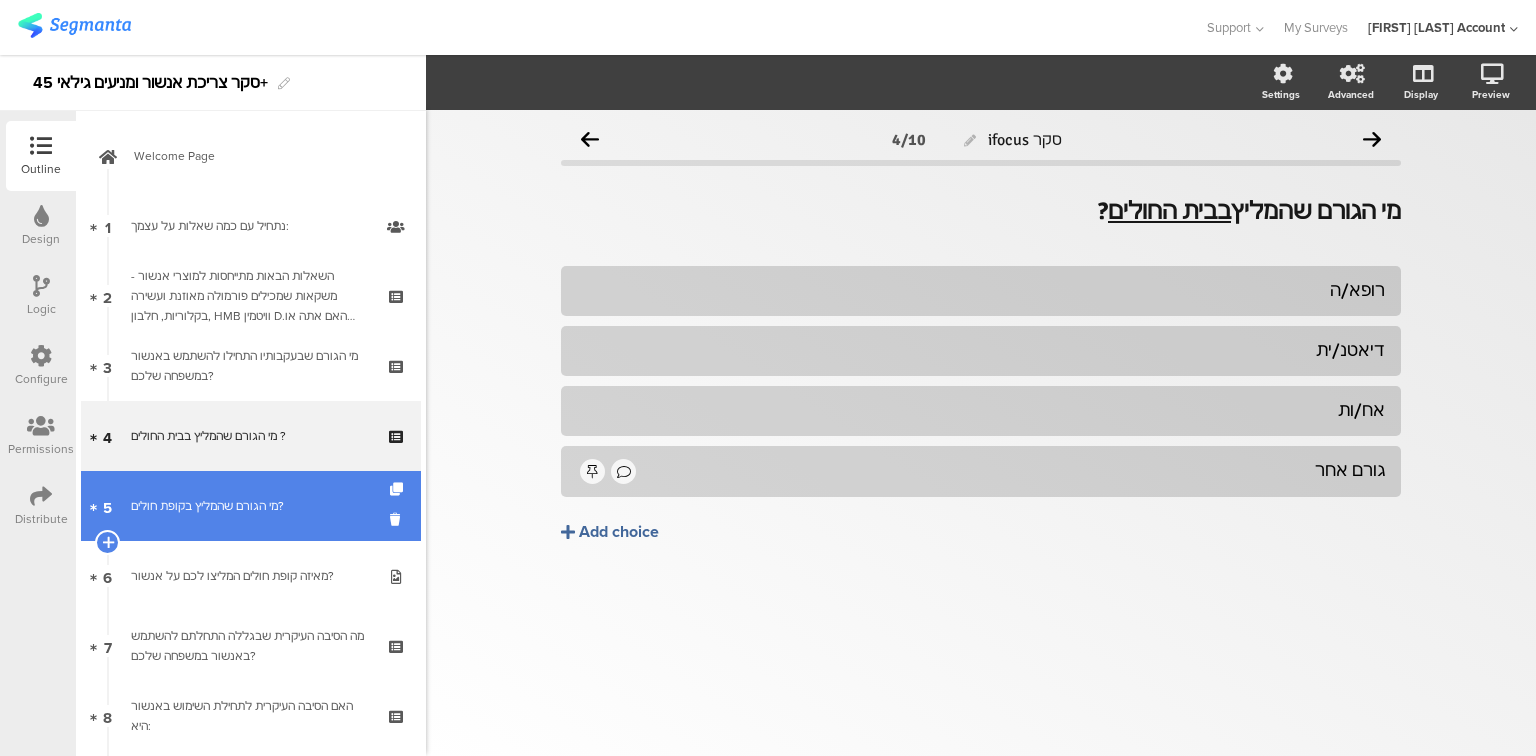 click on "5
מי הגורם שהמליץ בקופת חולים?" at bounding box center [251, 506] 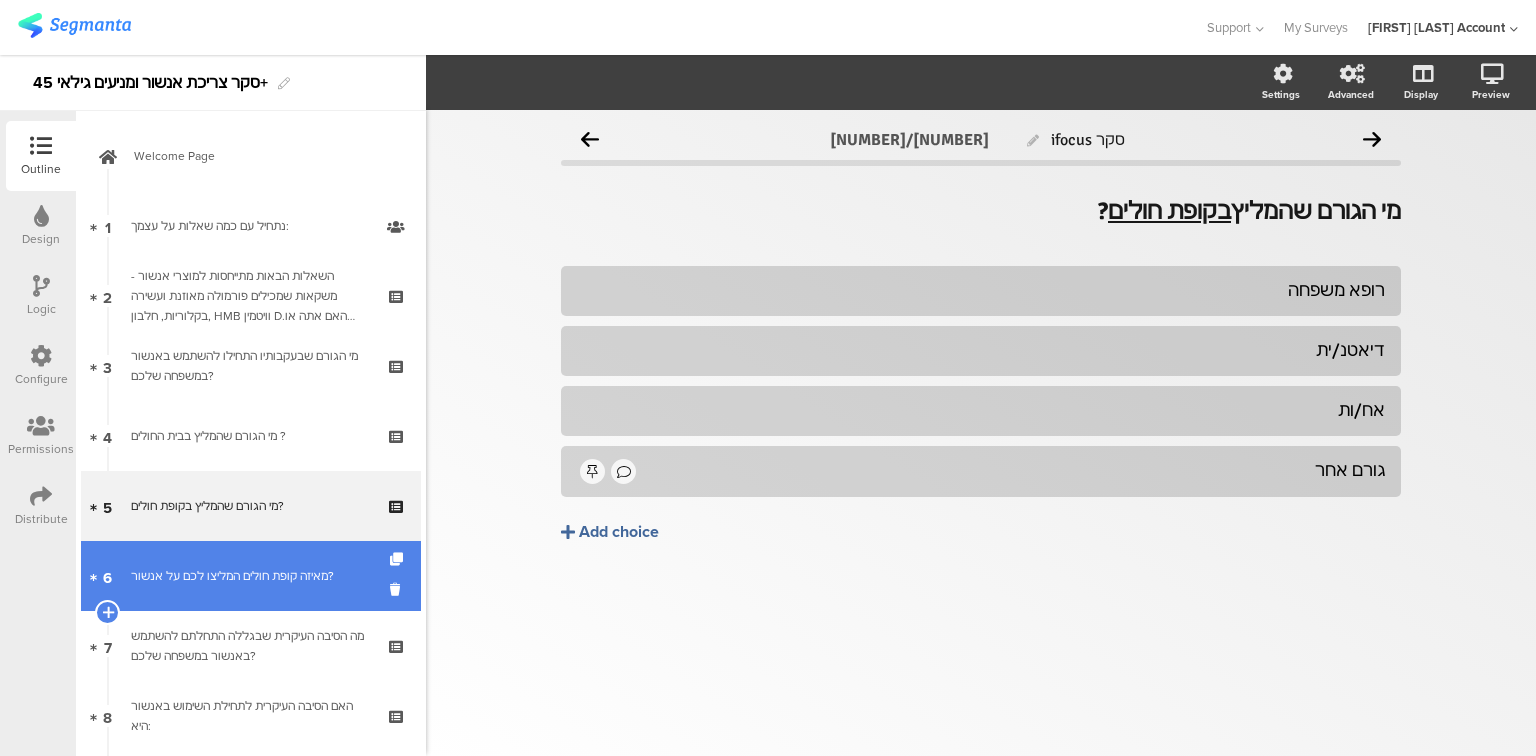 click on "מאיזה קופת חולים המליצו לכם על אנשור?" at bounding box center (250, 576) 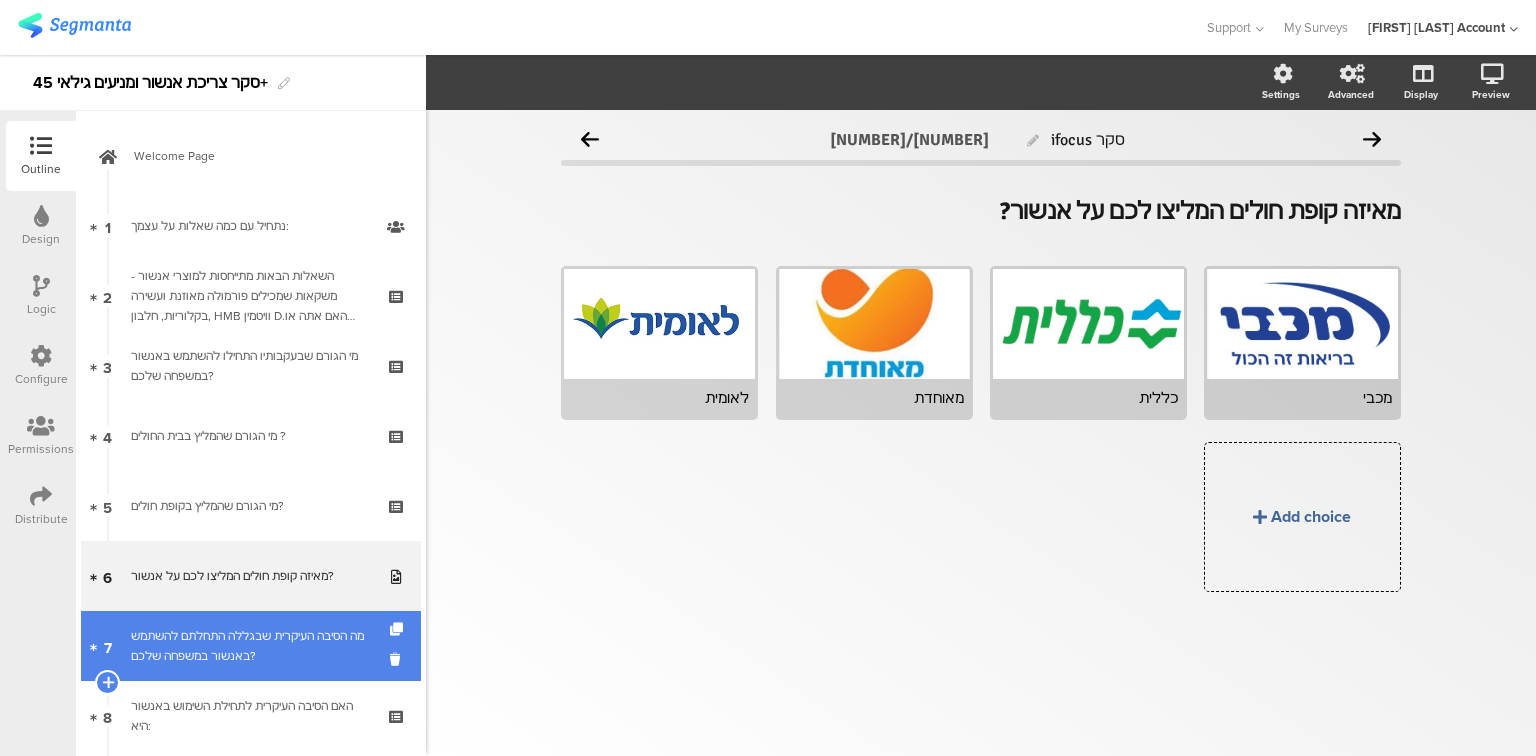 click on "מה הסיבה העיקרית שבגללה התחלתם להשתמש באנשור במשפחה שלכם?" at bounding box center (250, 646) 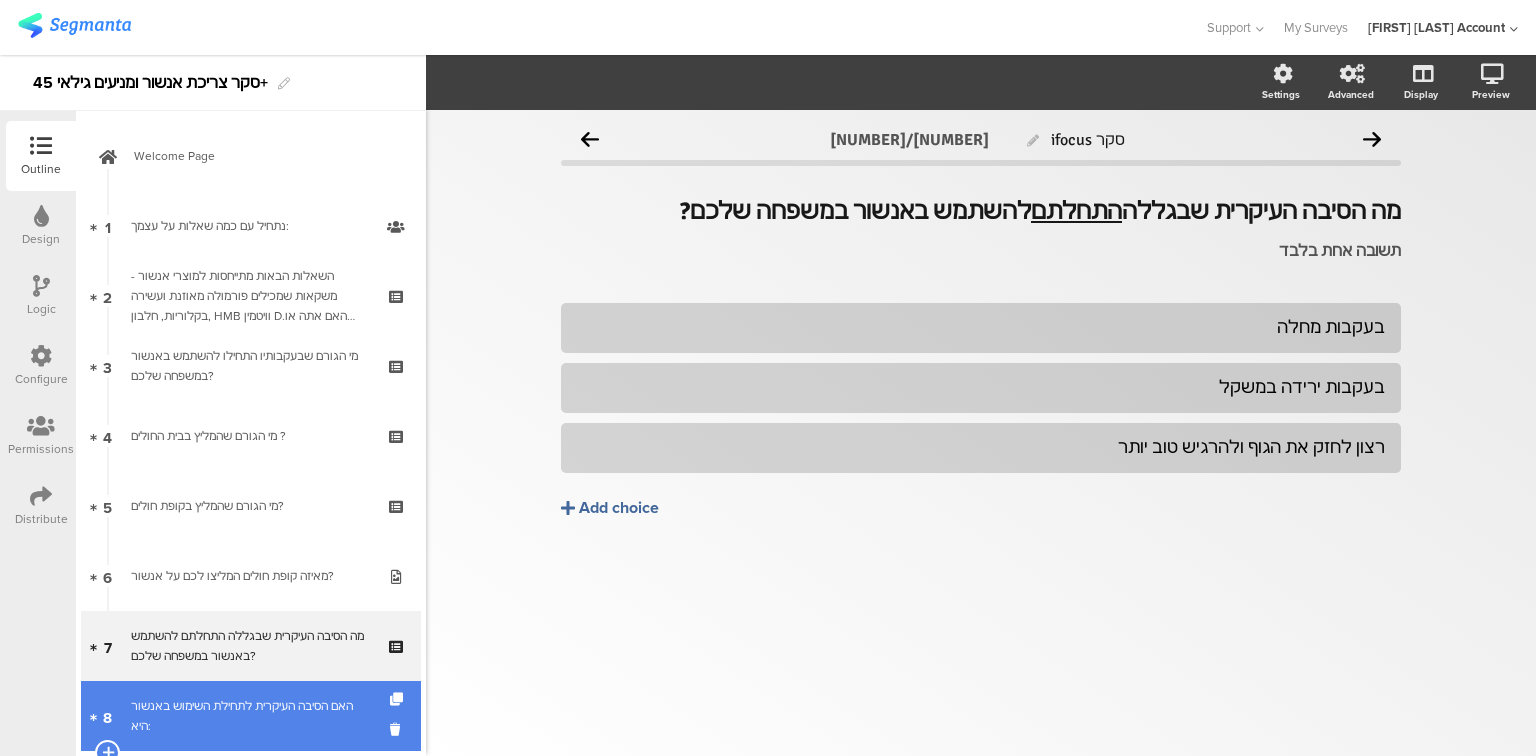 click on "האם הסיבה העיקרית לתחילת השימוש באנשור היא:" at bounding box center [250, 716] 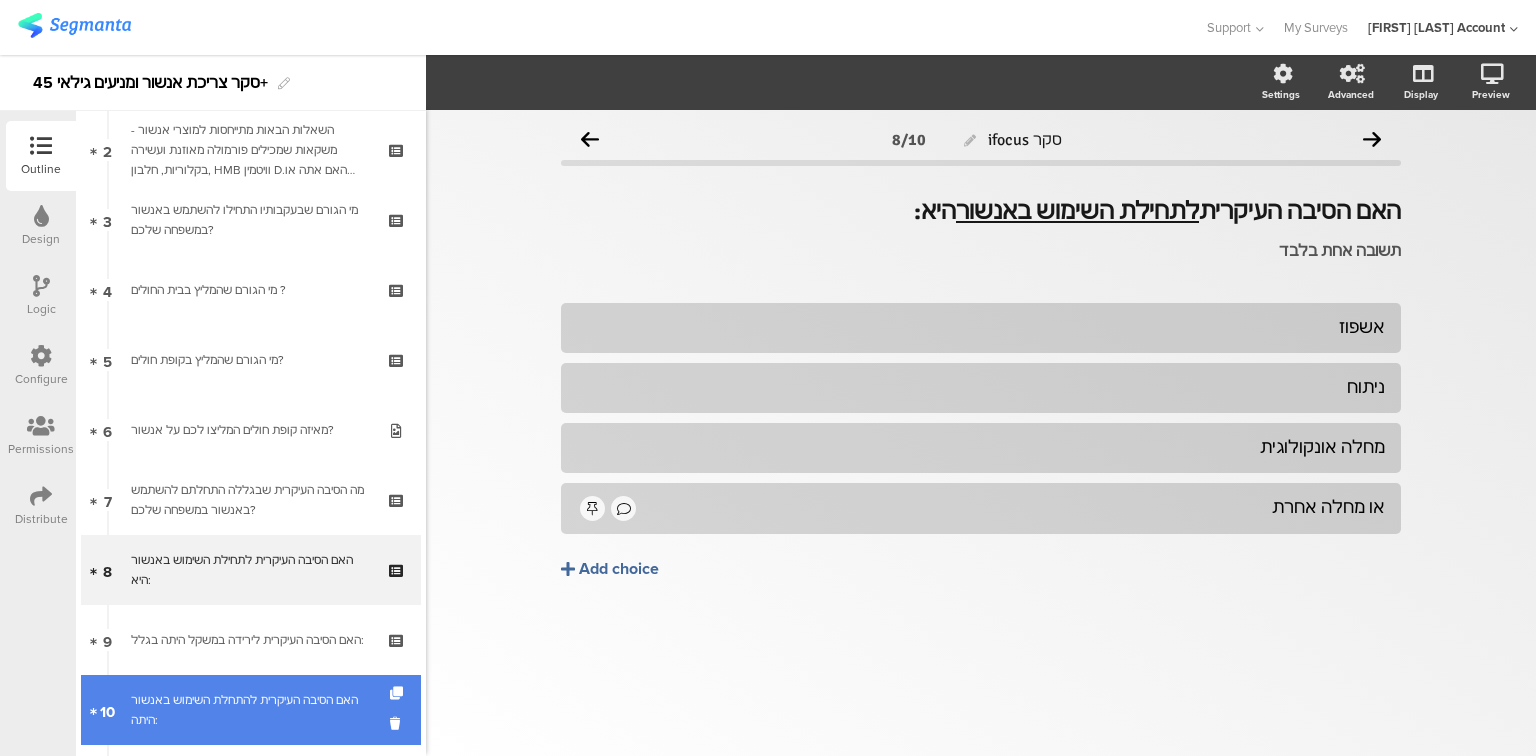 scroll, scrollTop: 160, scrollLeft: 0, axis: vertical 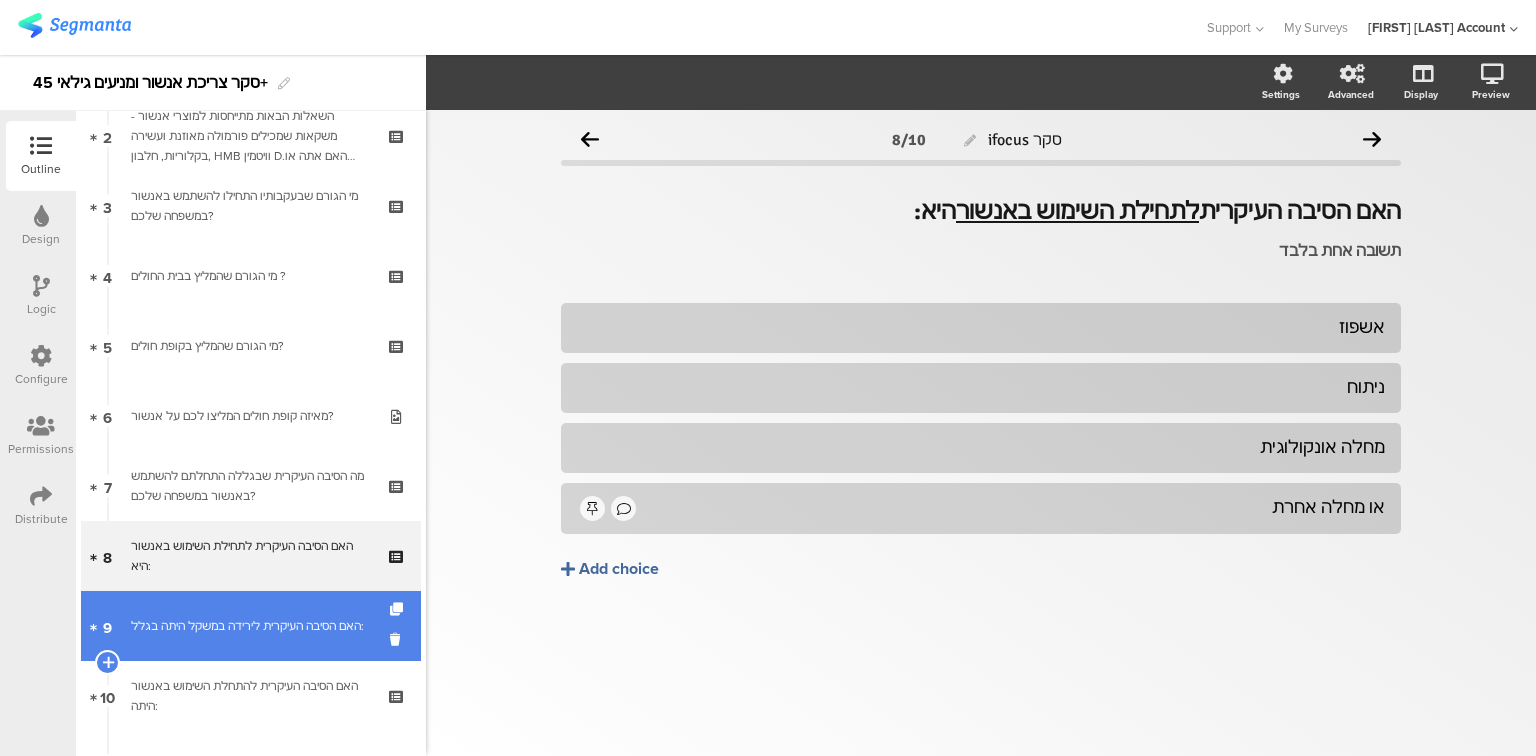 click on "9
האם הסיבה העיקרית לירידה במשקל היתה בגלל:" at bounding box center [251, 626] 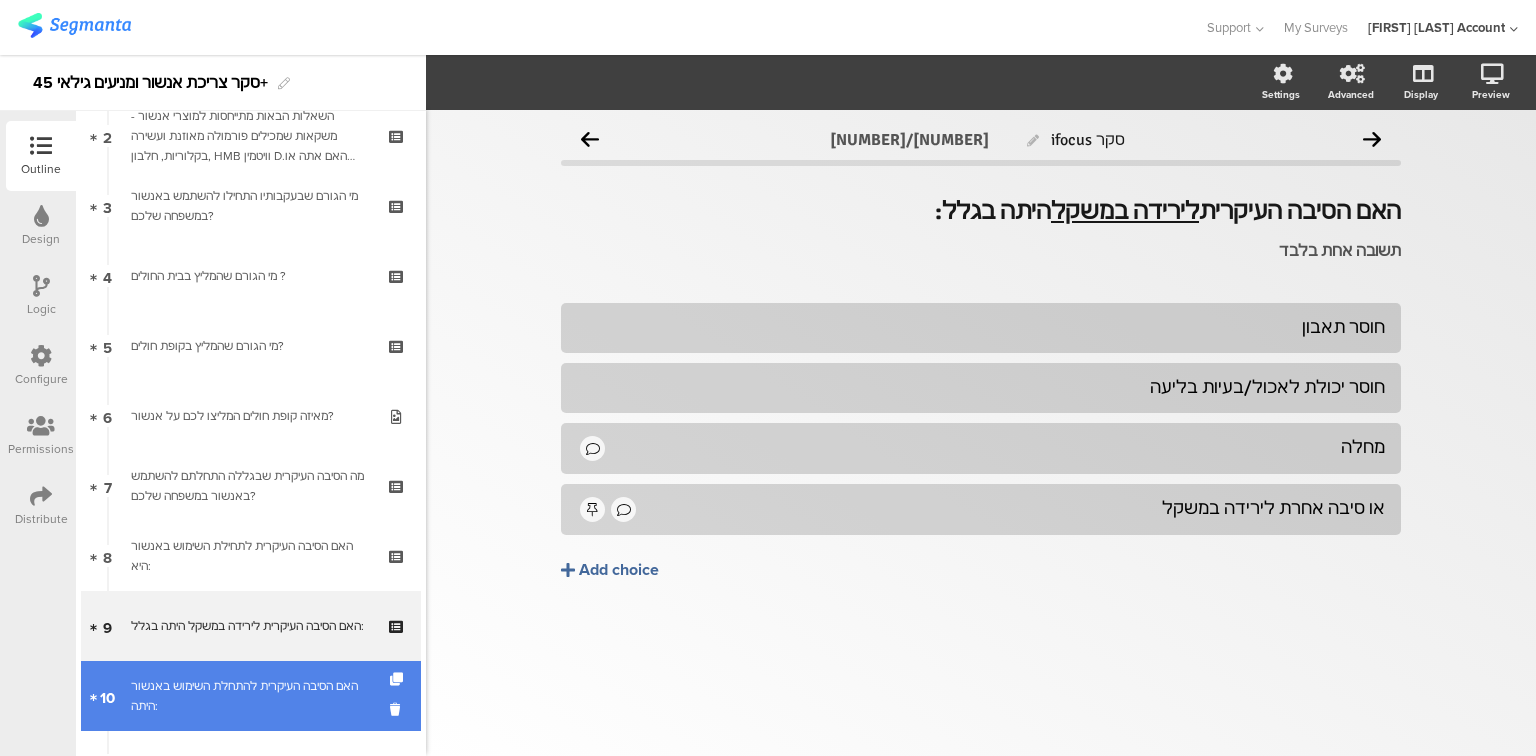 click on "האם הסיבה העיקרית להתחלת השימוש באנשור היתה:" at bounding box center [250, 696] 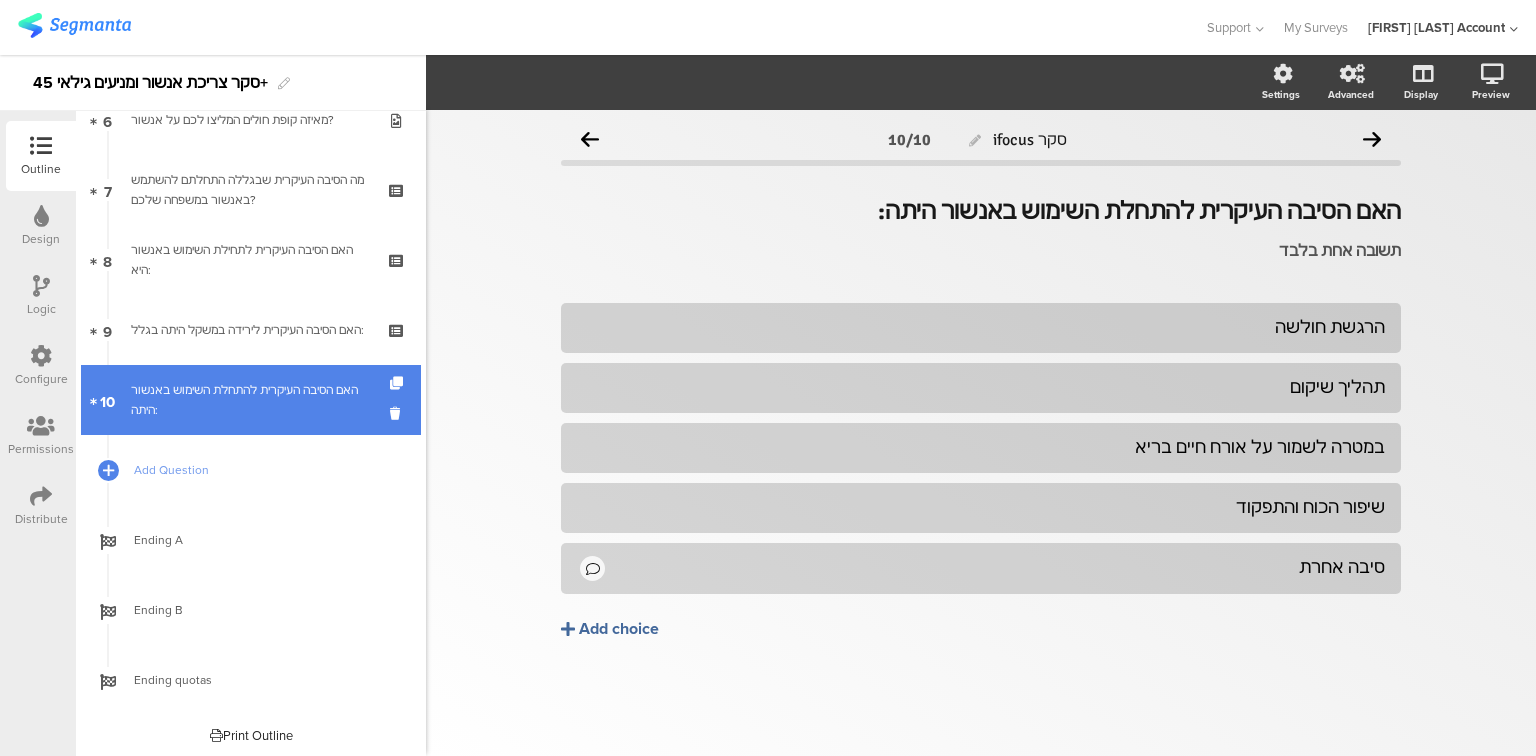 scroll, scrollTop: 460, scrollLeft: 0, axis: vertical 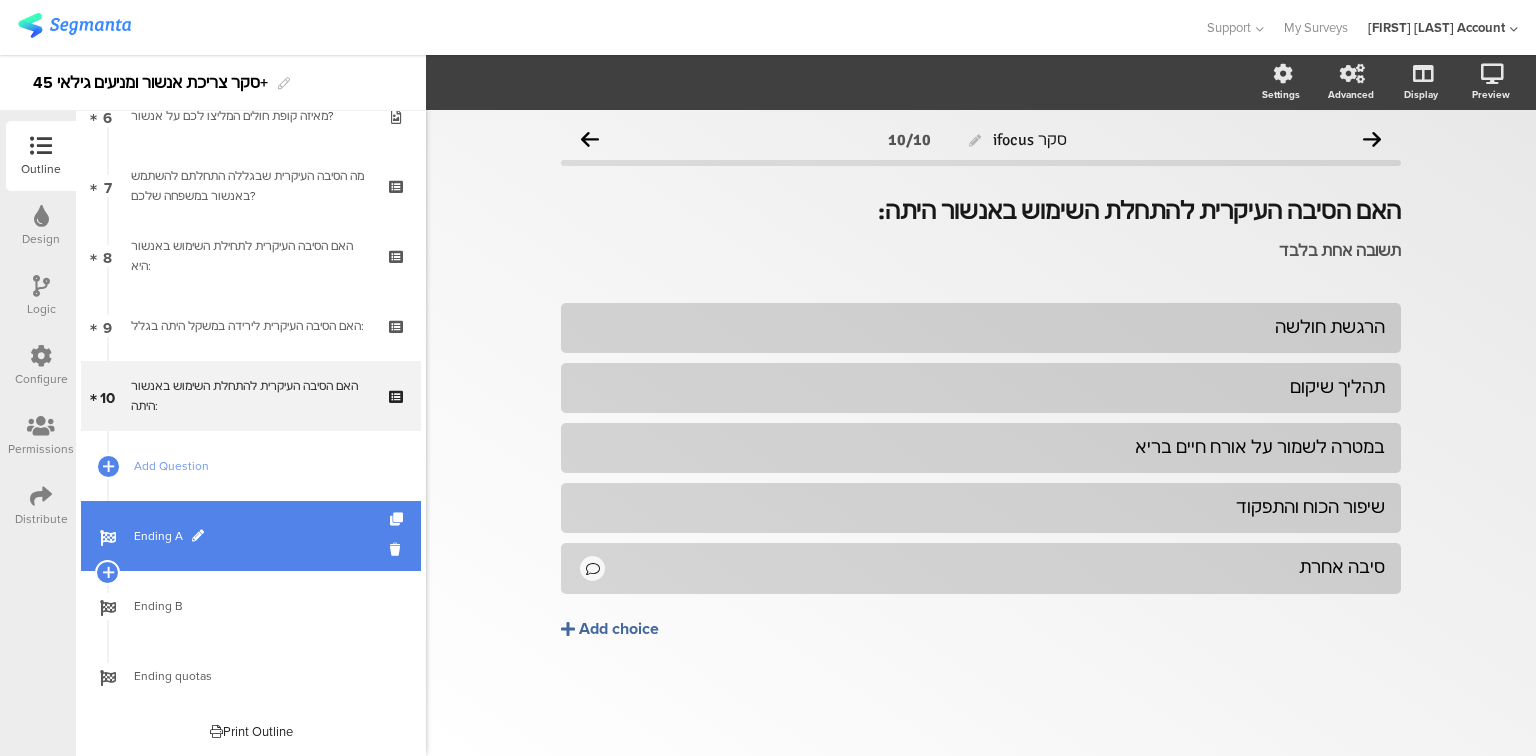 click on "Ending A" at bounding box center [251, 536] 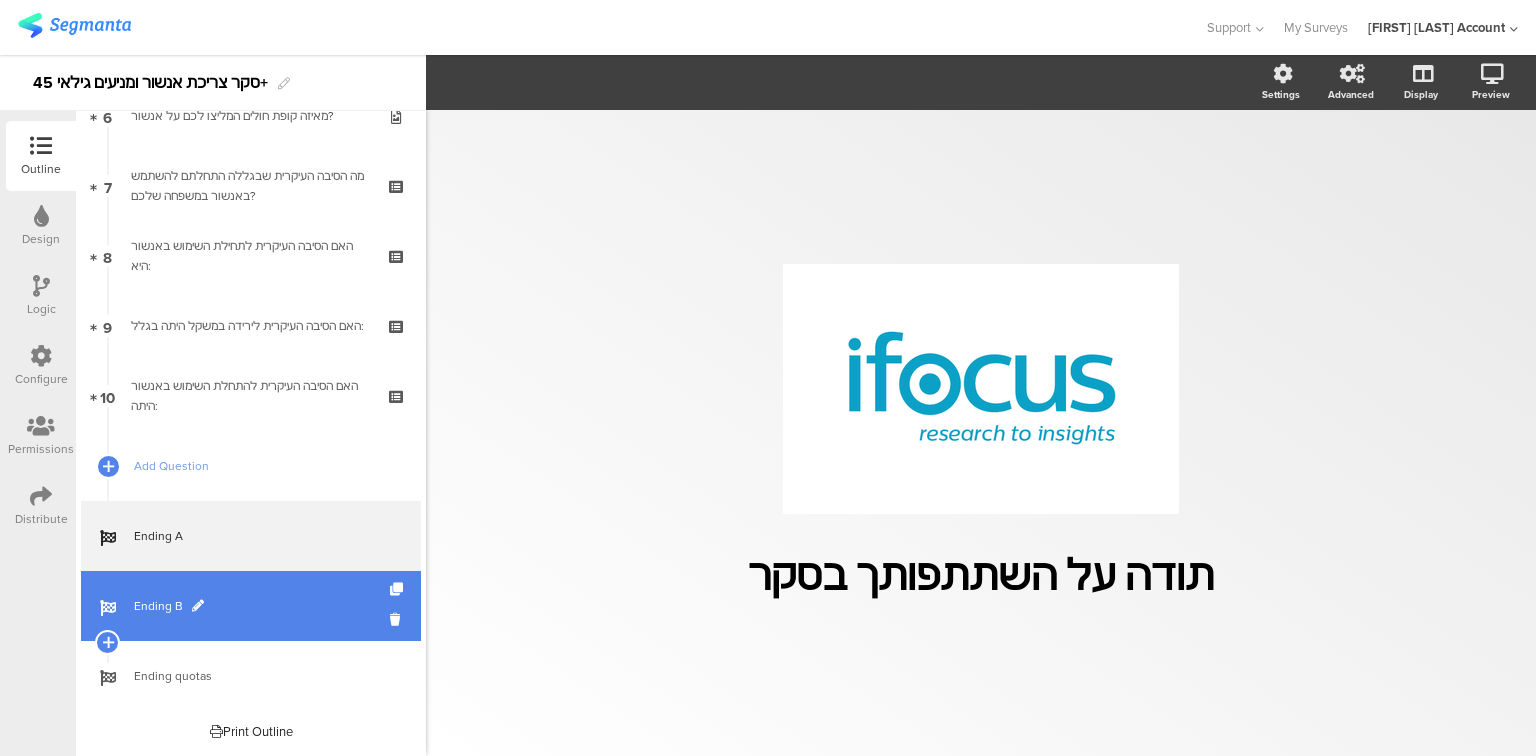 click on "Ending B" at bounding box center (251, 606) 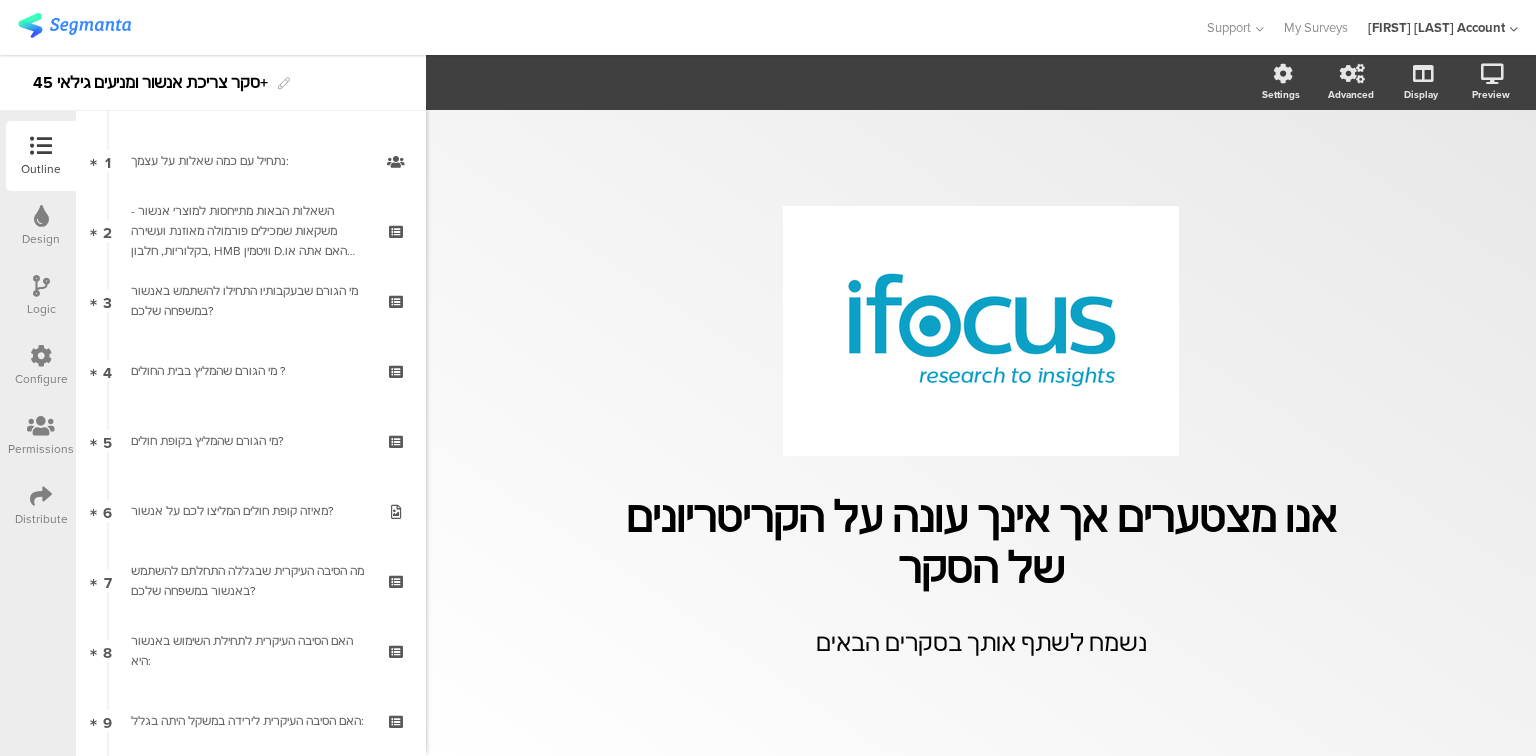 scroll, scrollTop: 0, scrollLeft: 0, axis: both 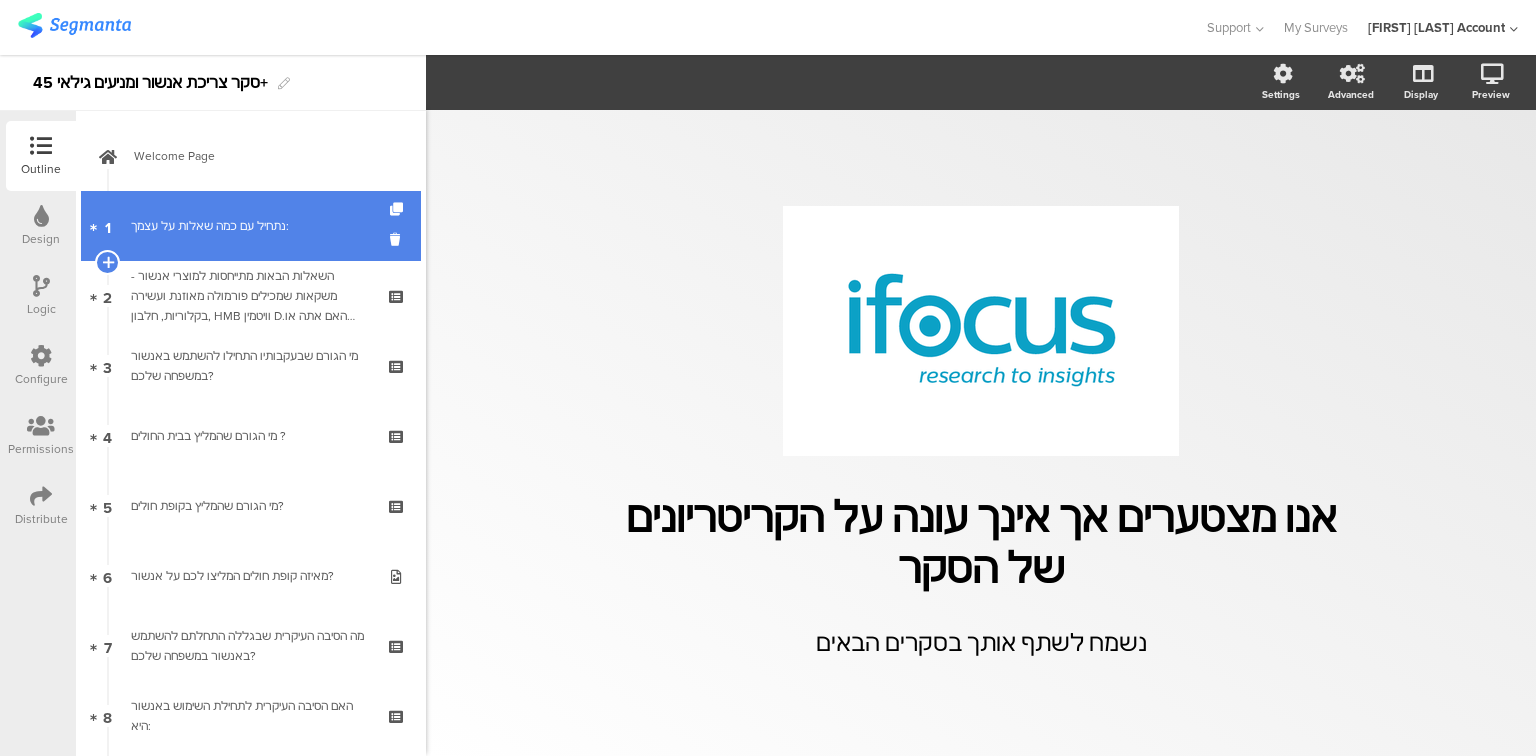 click on "1
נתחיל עם כמה שאלות על עצמך:" at bounding box center [251, 226] 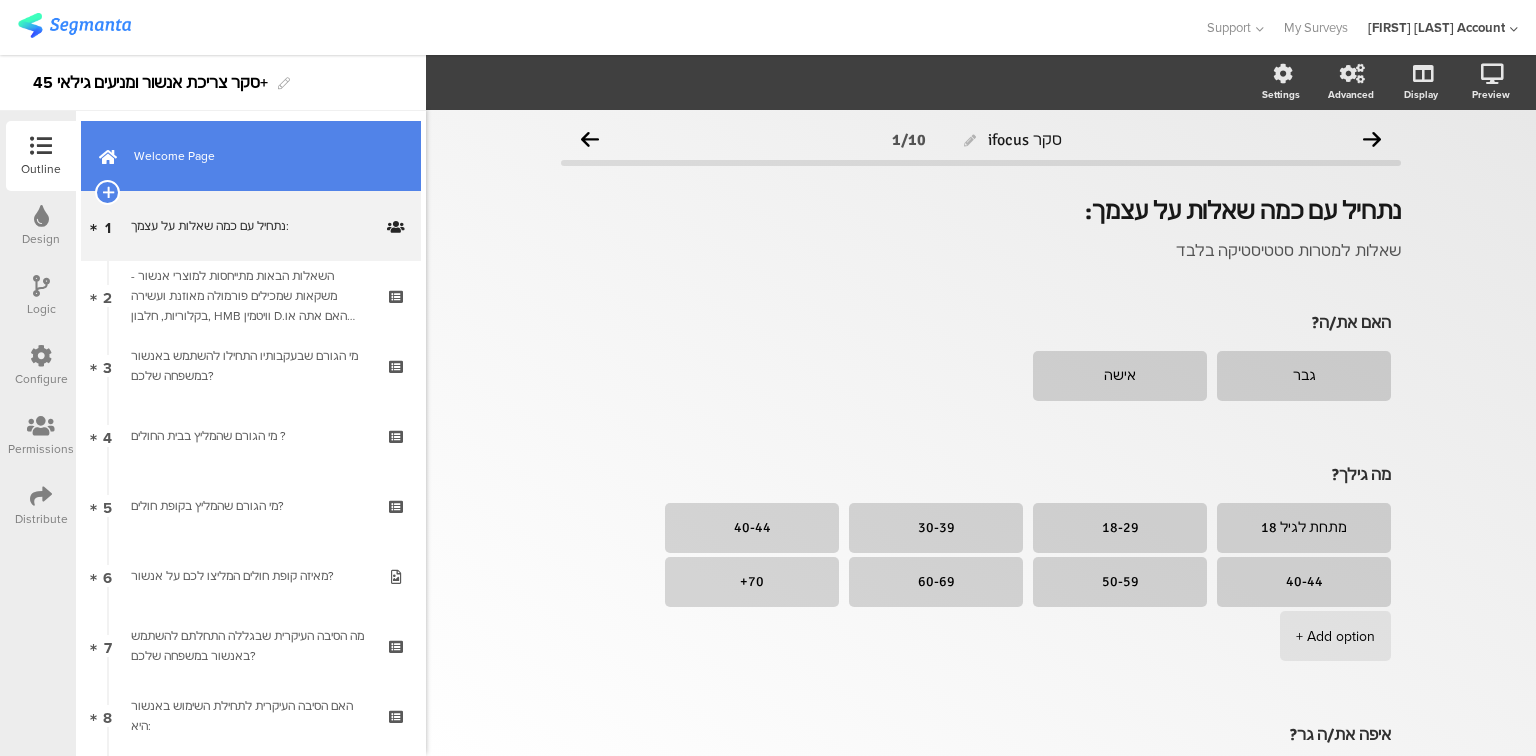 click on "Welcome Page" at bounding box center [251, 156] 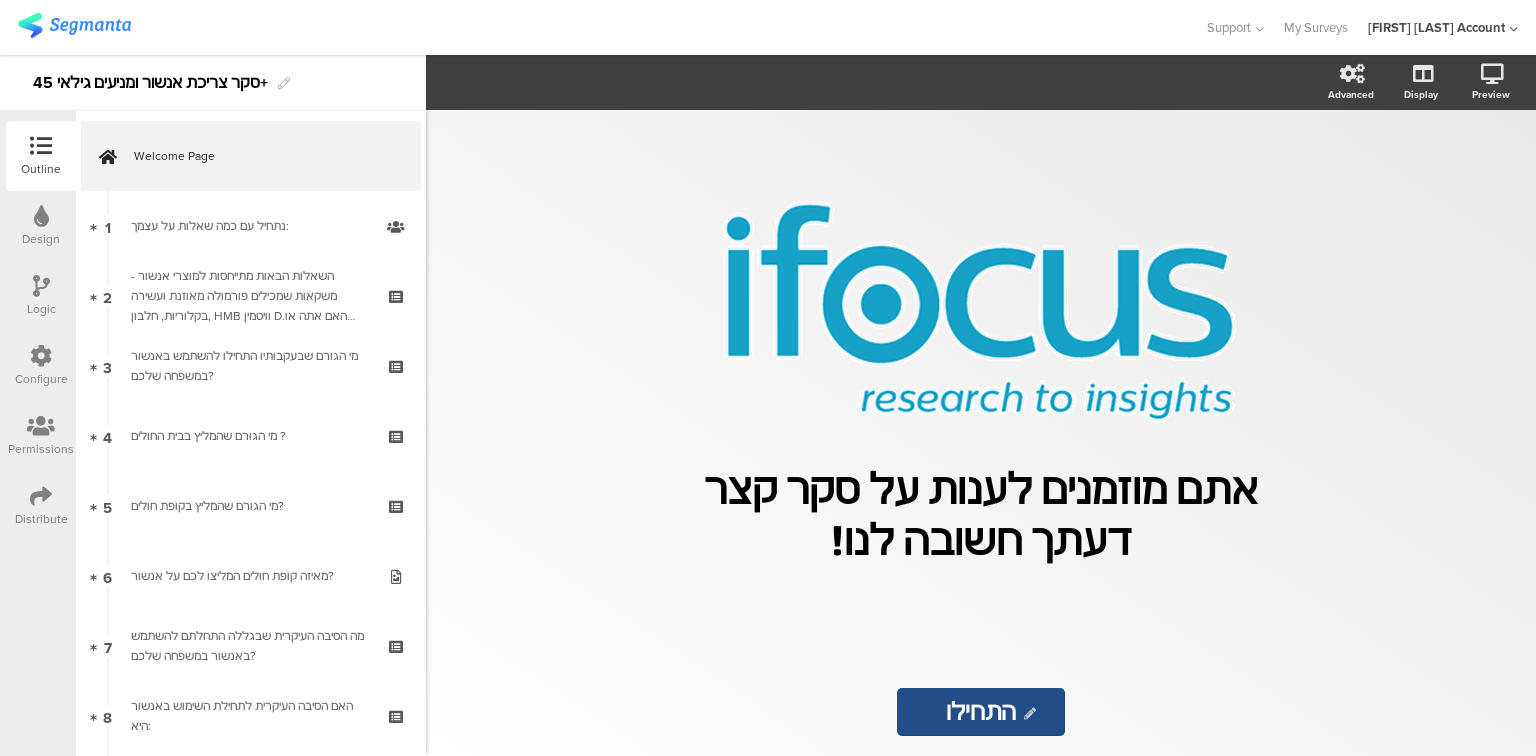 click on "Distribute" at bounding box center [41, 169] 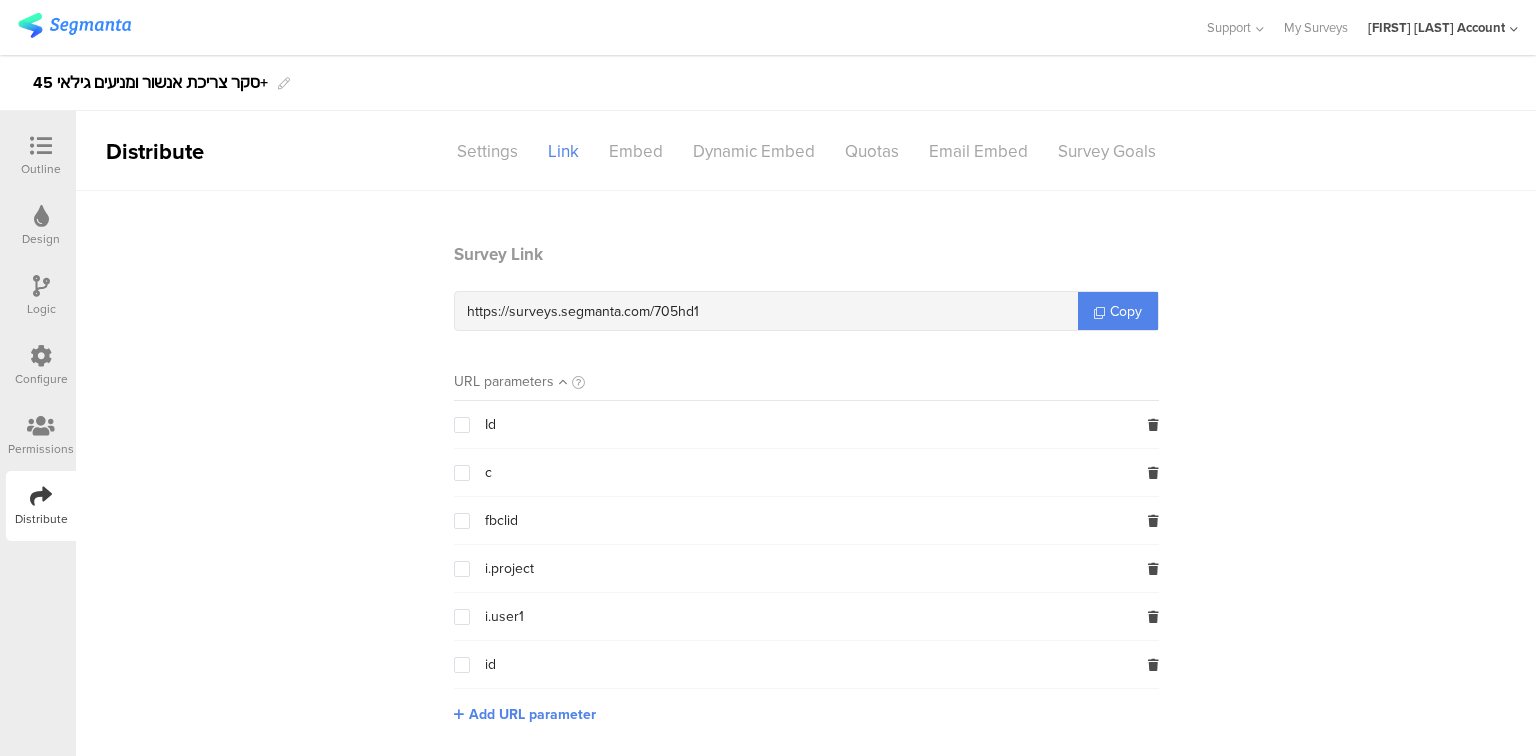 click at bounding box center [41, 356] 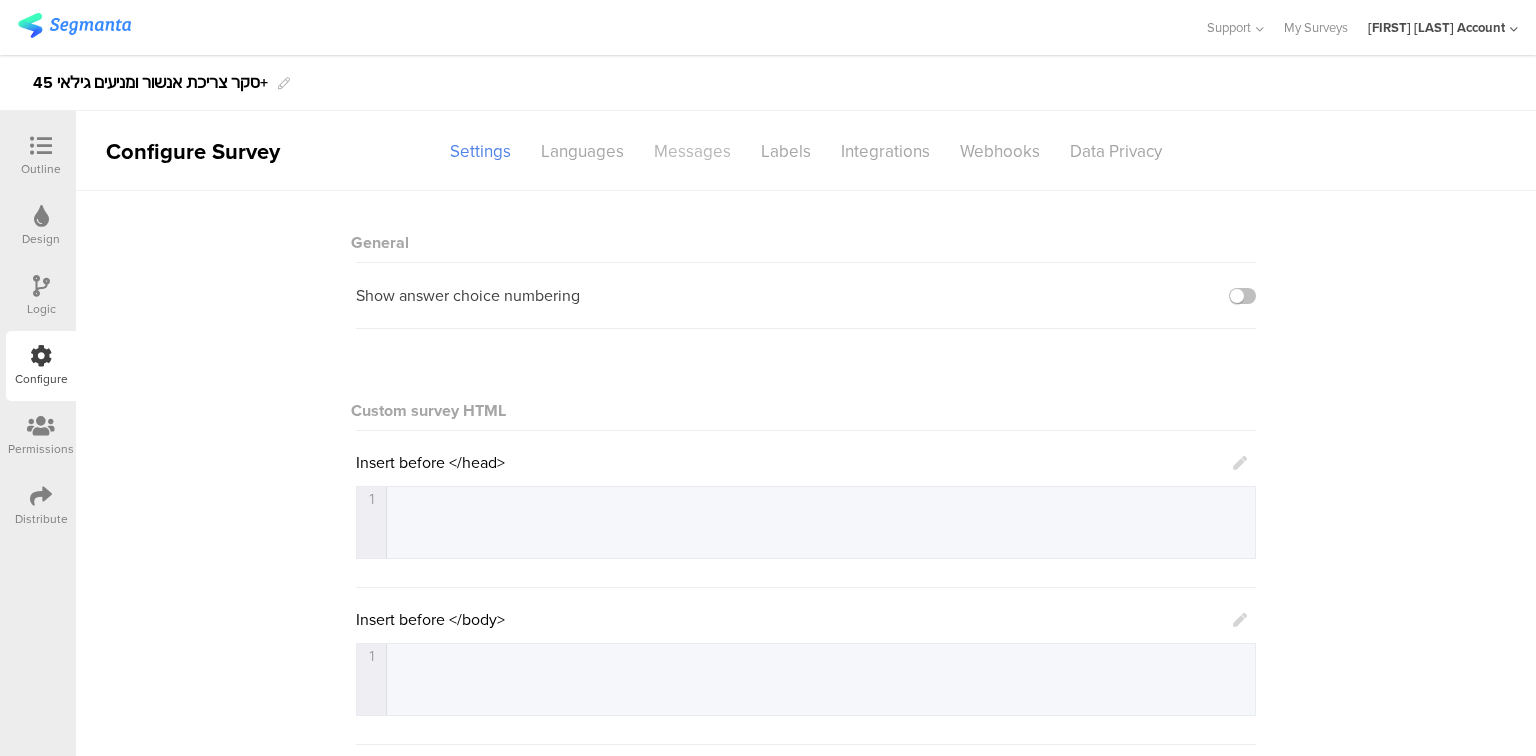 click on "Messages" at bounding box center [480, 151] 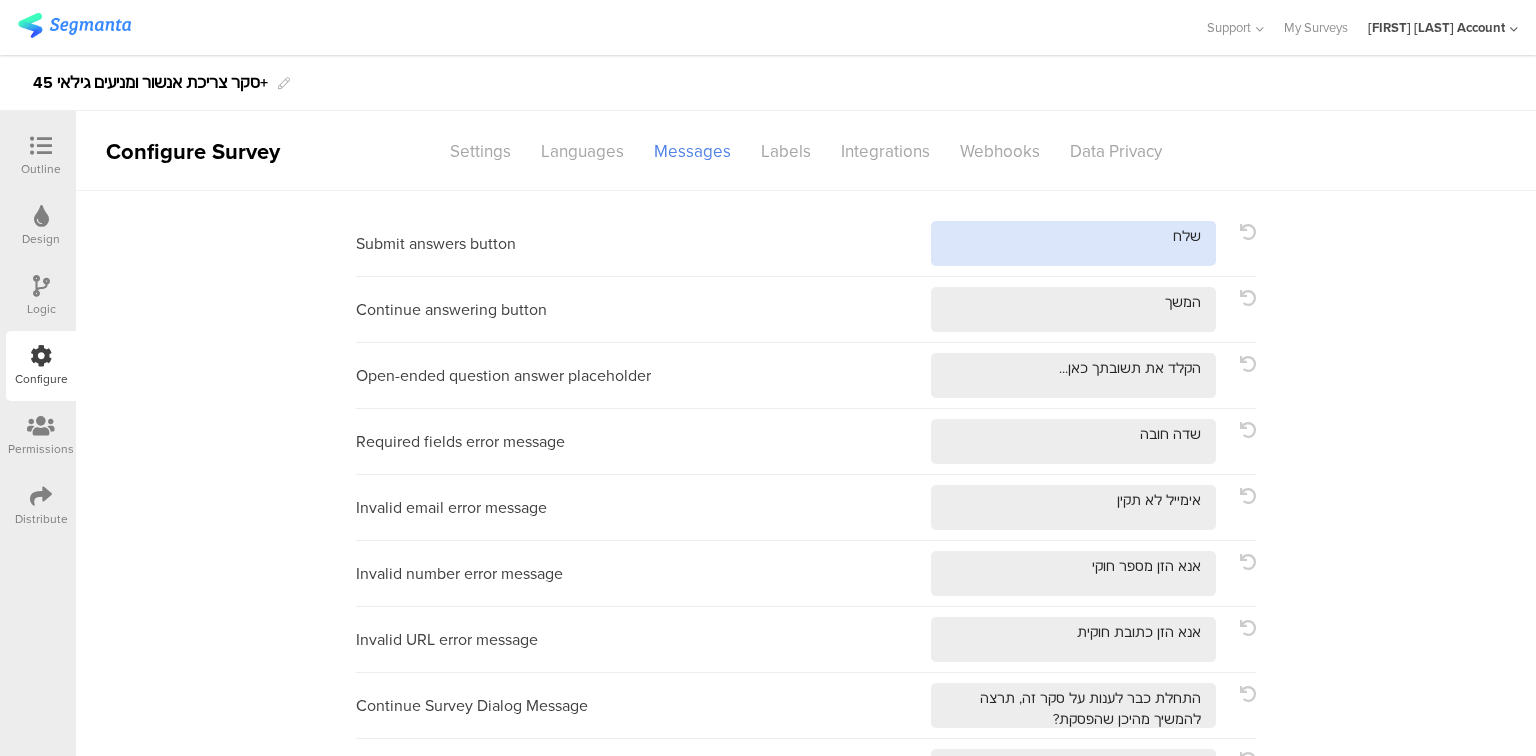 drag, startPoint x: 1132, startPoint y: 250, endPoint x: 1272, endPoint y: 254, distance: 140.05713 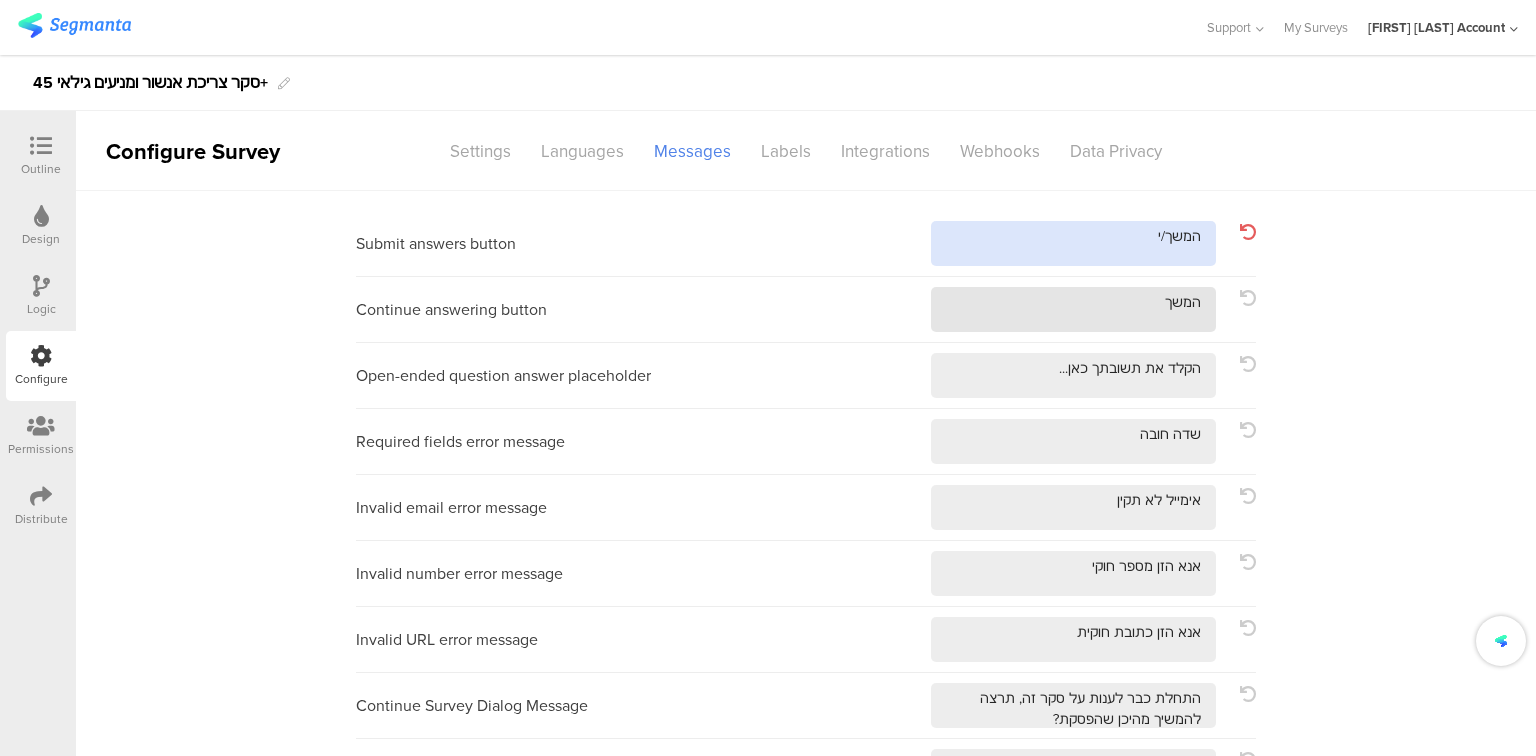 type on "המשך/י" 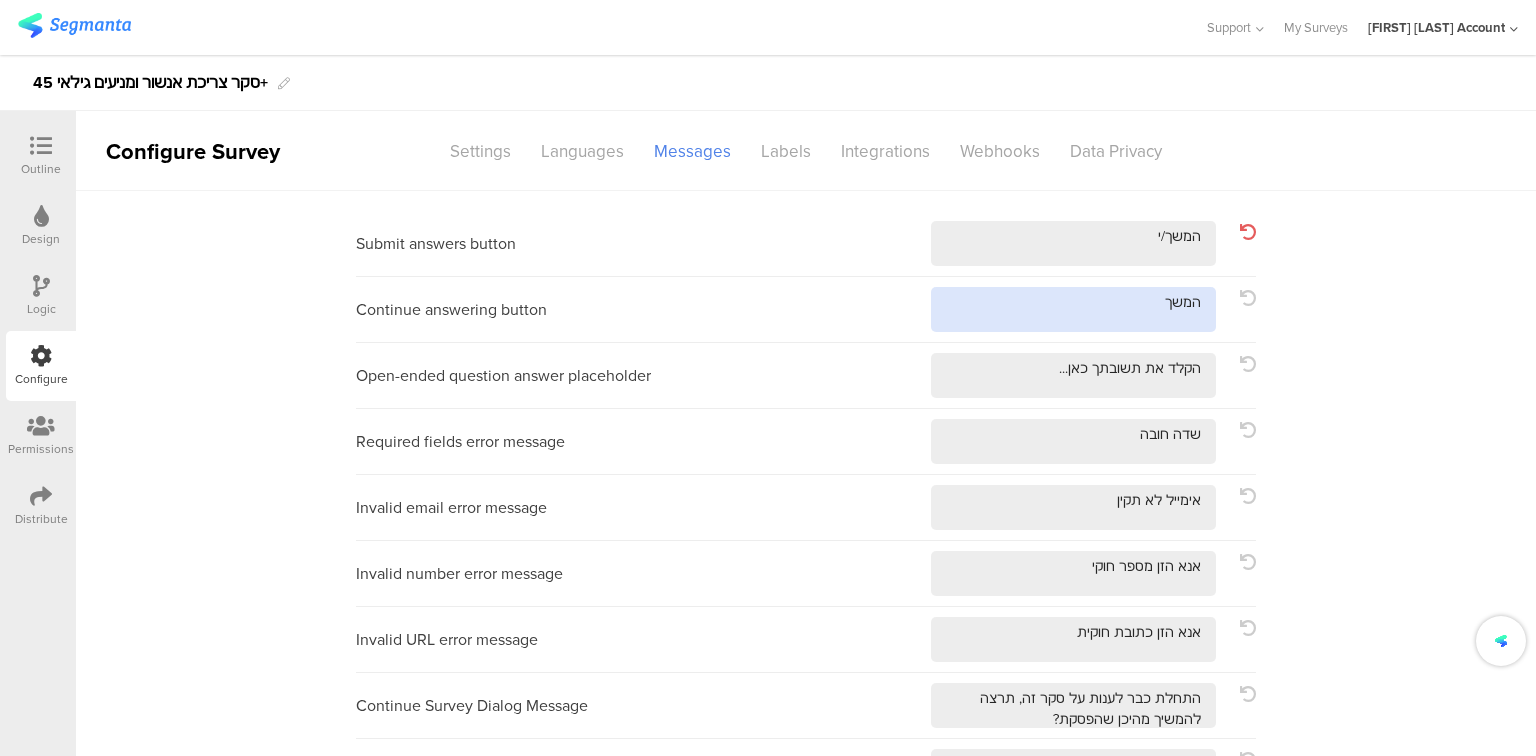 click at bounding box center (1073, 309) 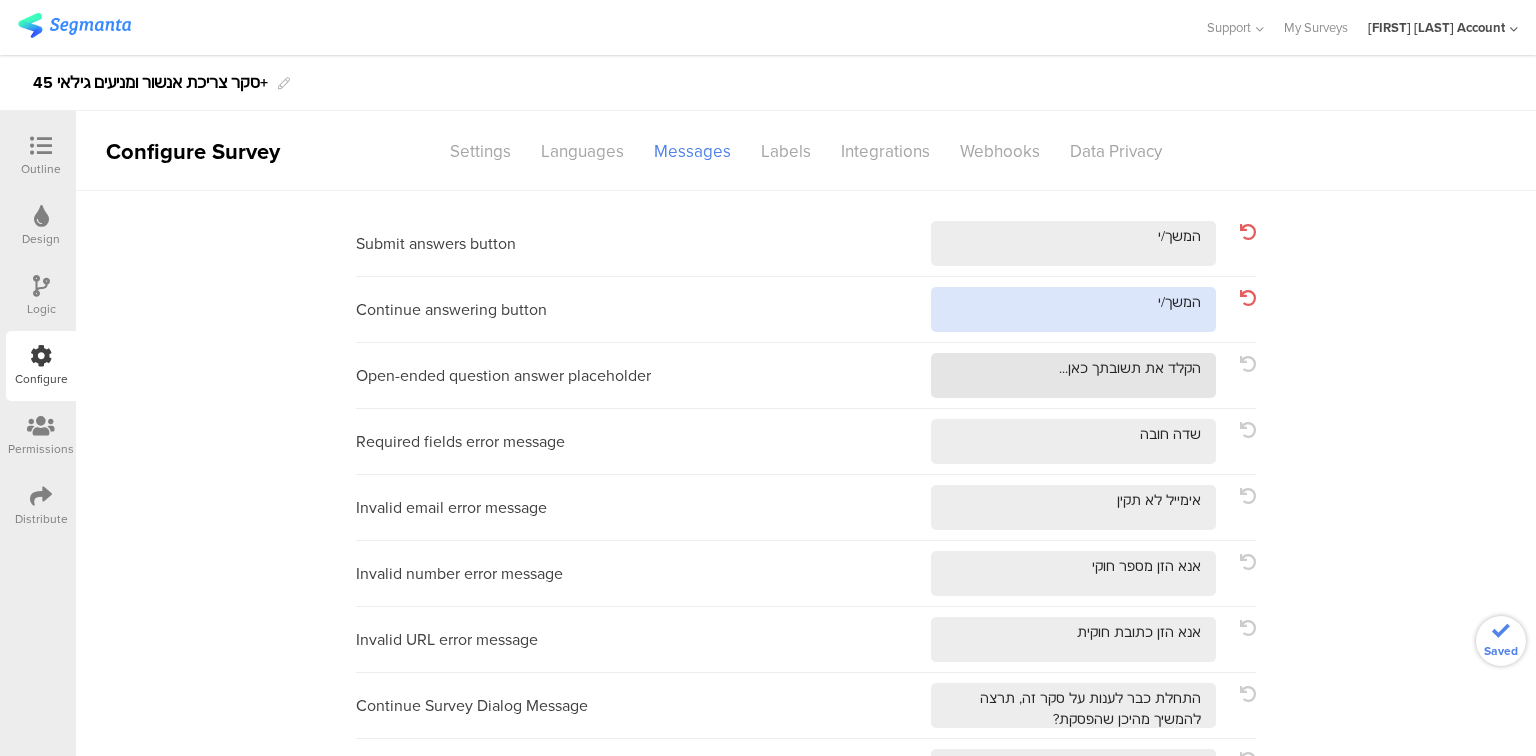 type on "המשך/י" 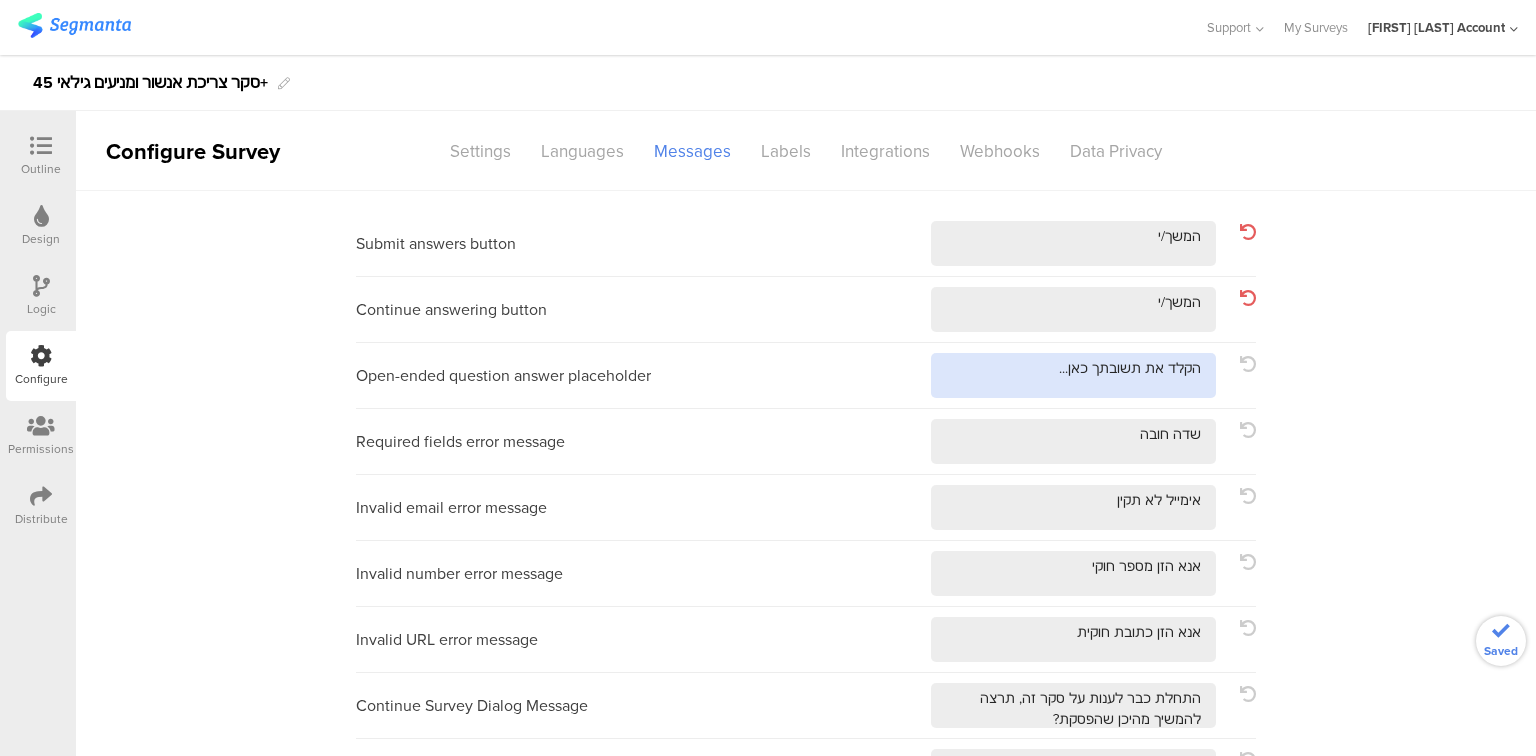 click at bounding box center [1073, 375] 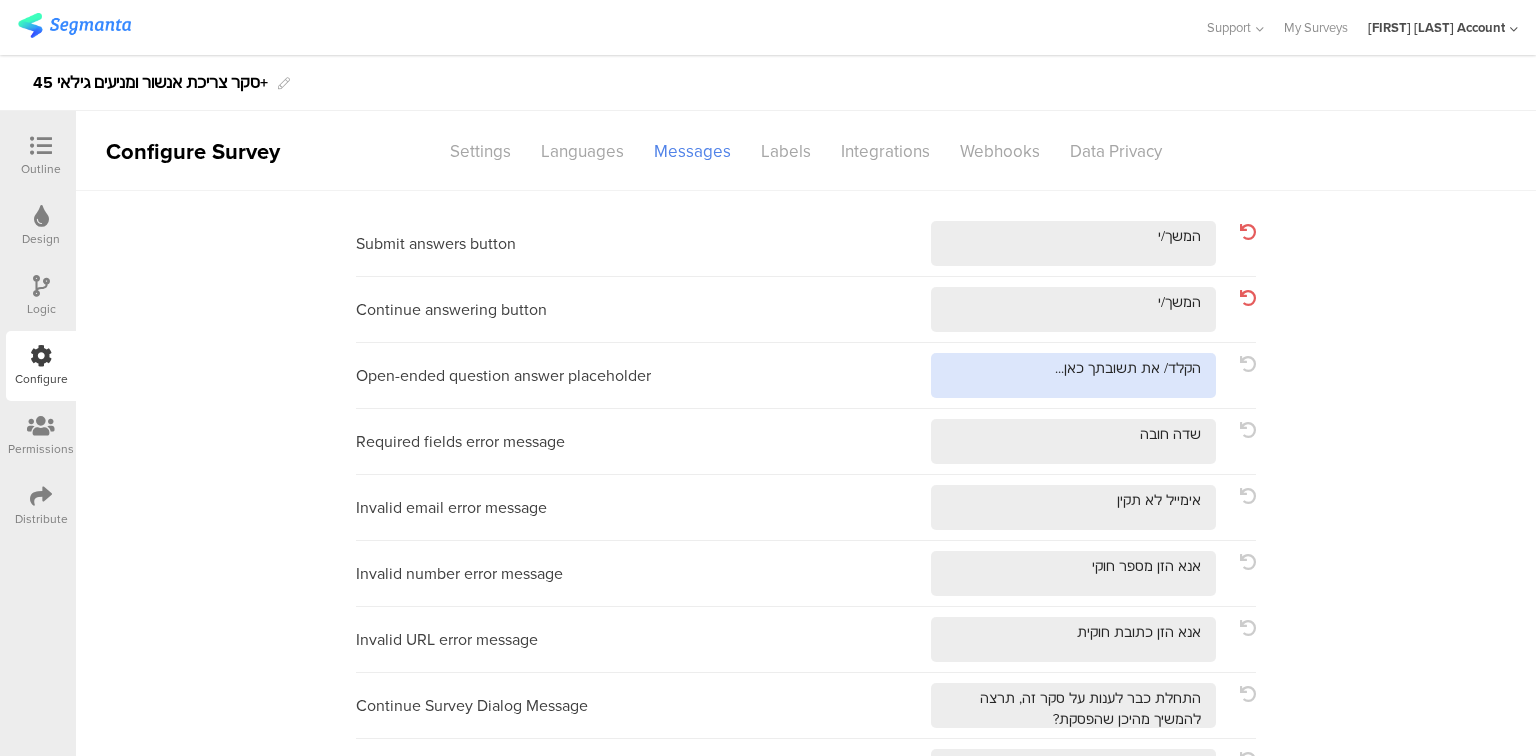 type on "הקלד/י את תשובתך כאן..." 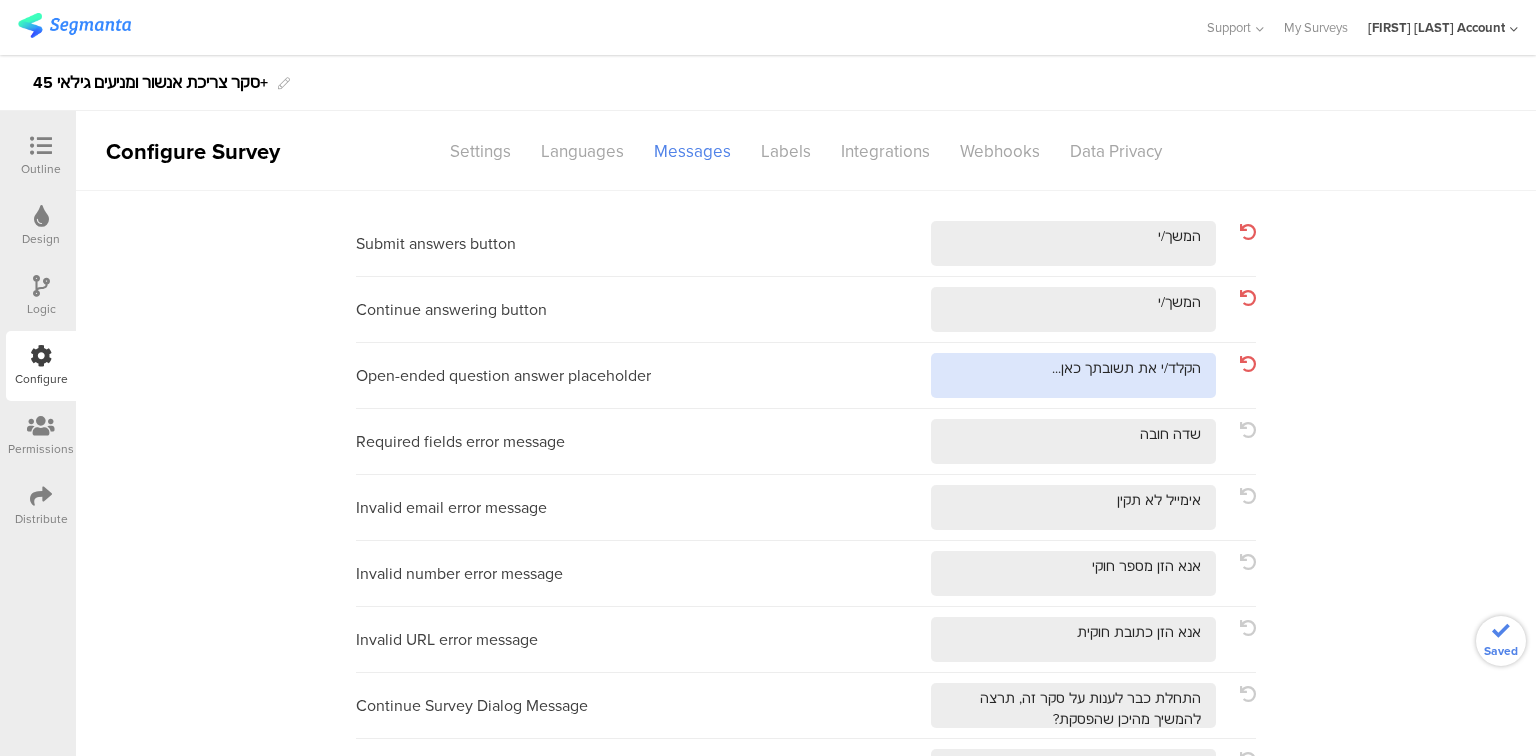 scroll, scrollTop: 480, scrollLeft: 0, axis: vertical 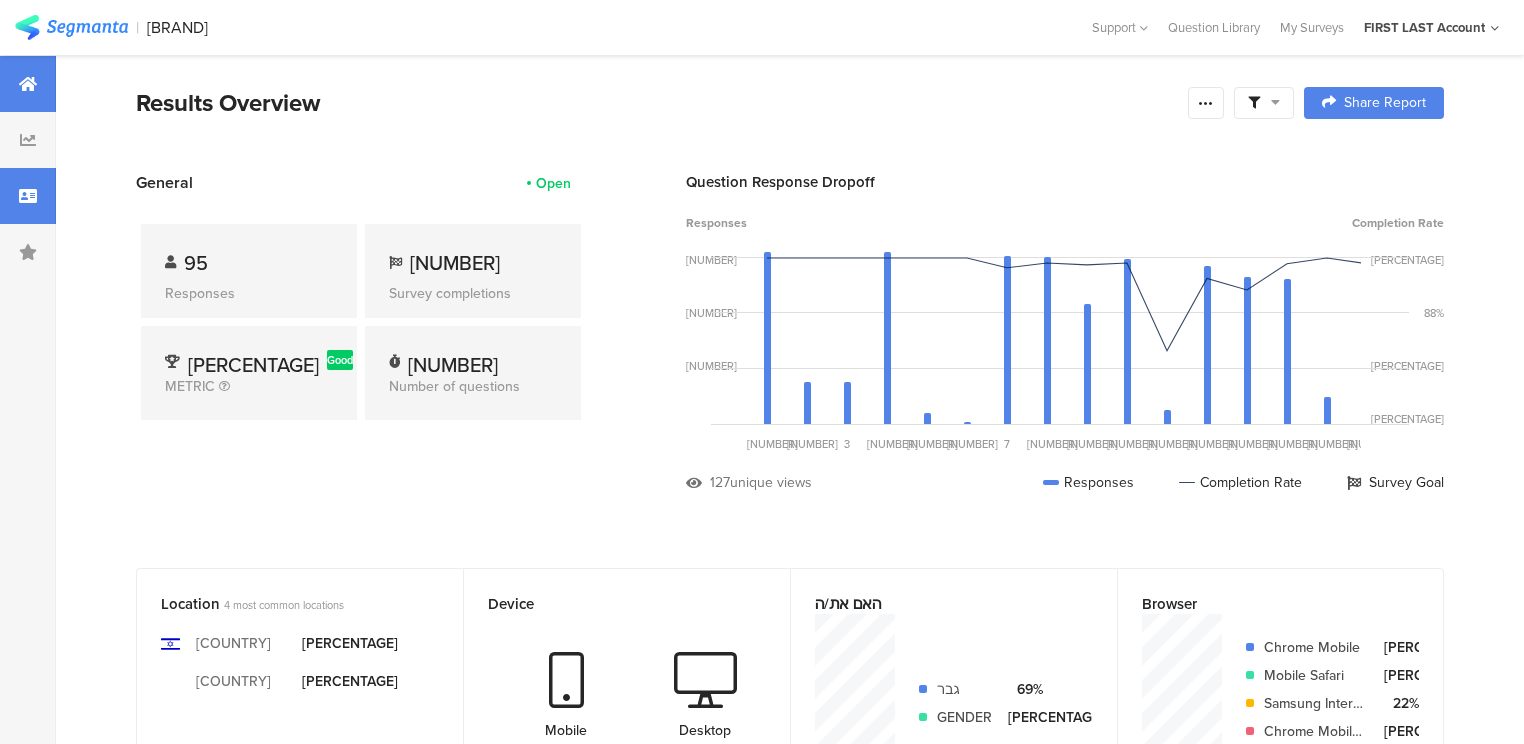 click at bounding box center (28, 196) 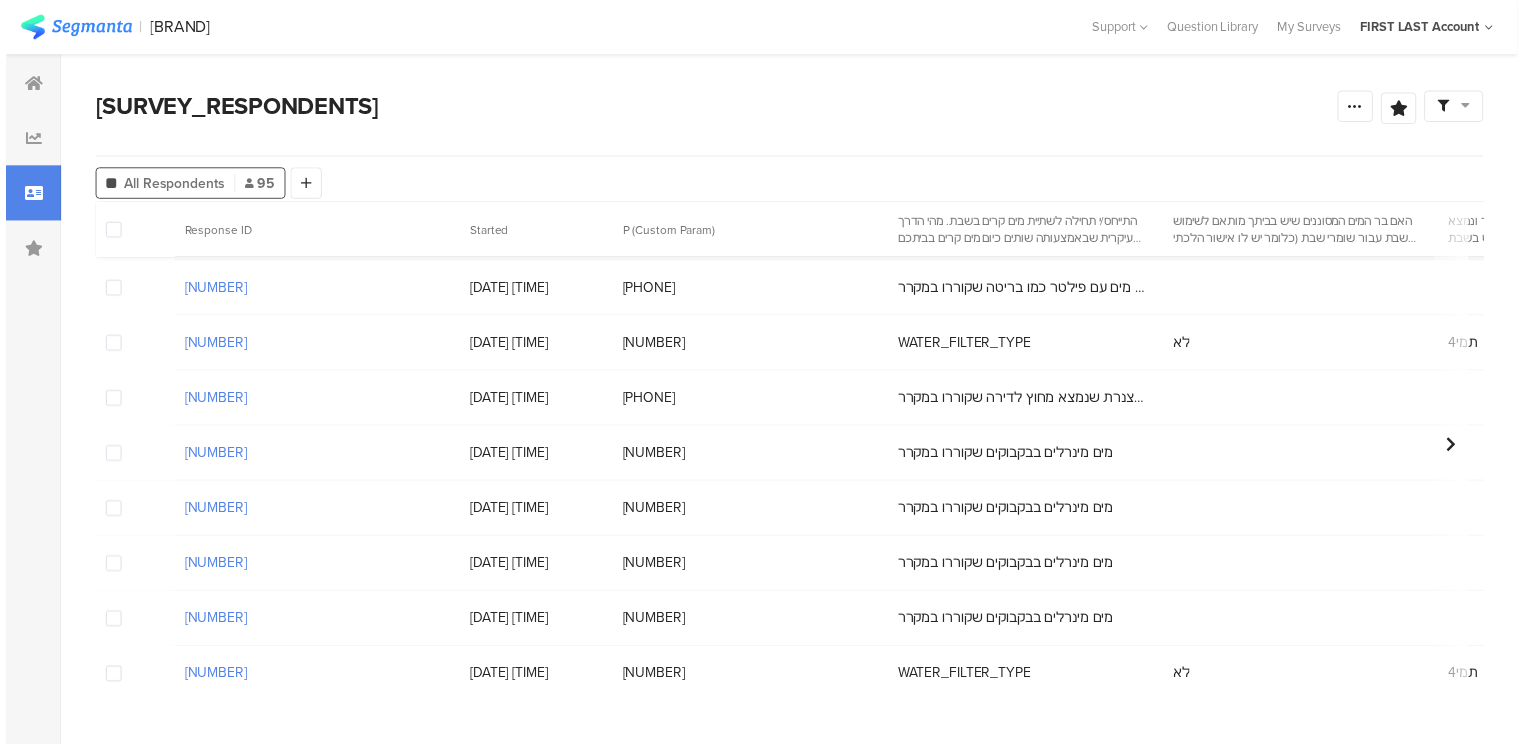 scroll, scrollTop: 0, scrollLeft: 0, axis: both 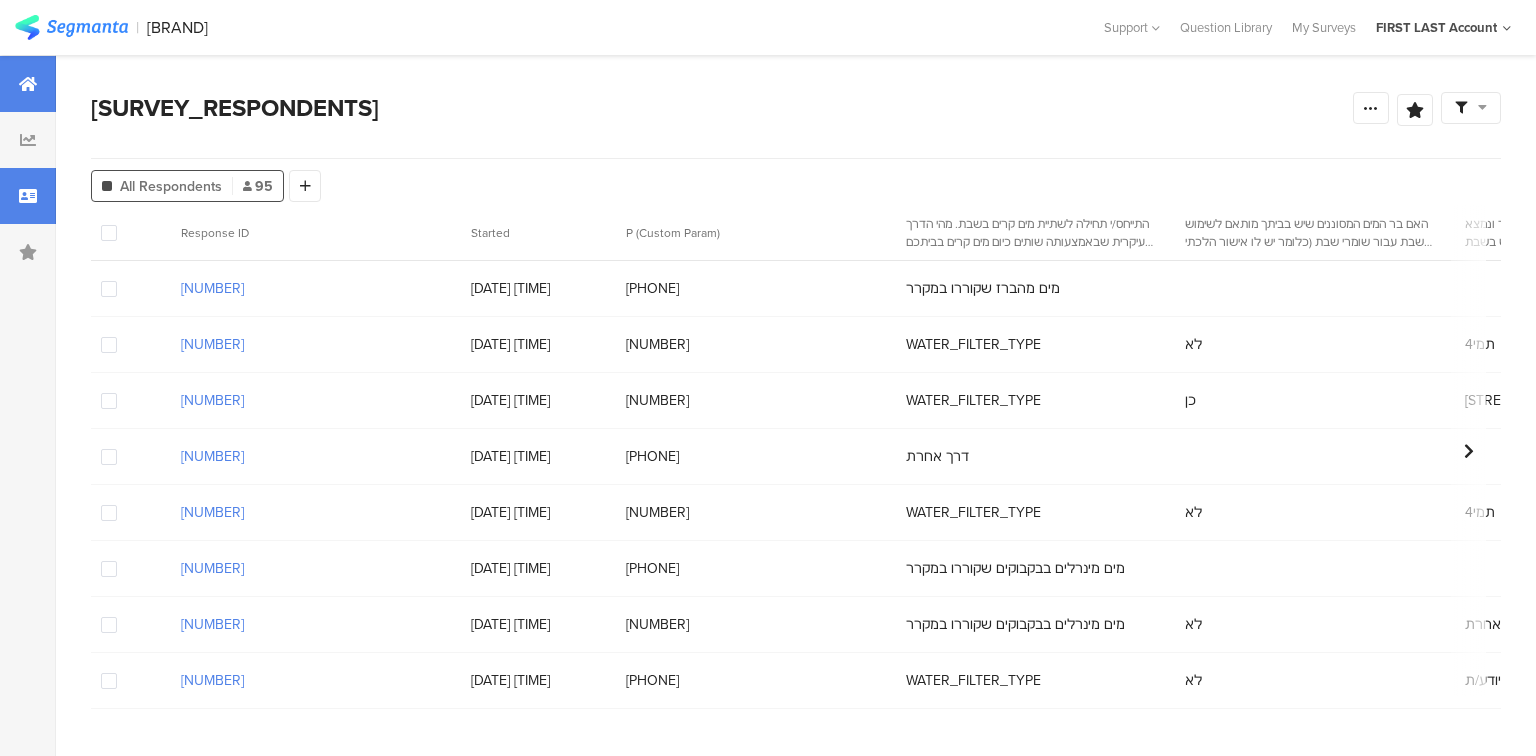 click at bounding box center [28, 84] 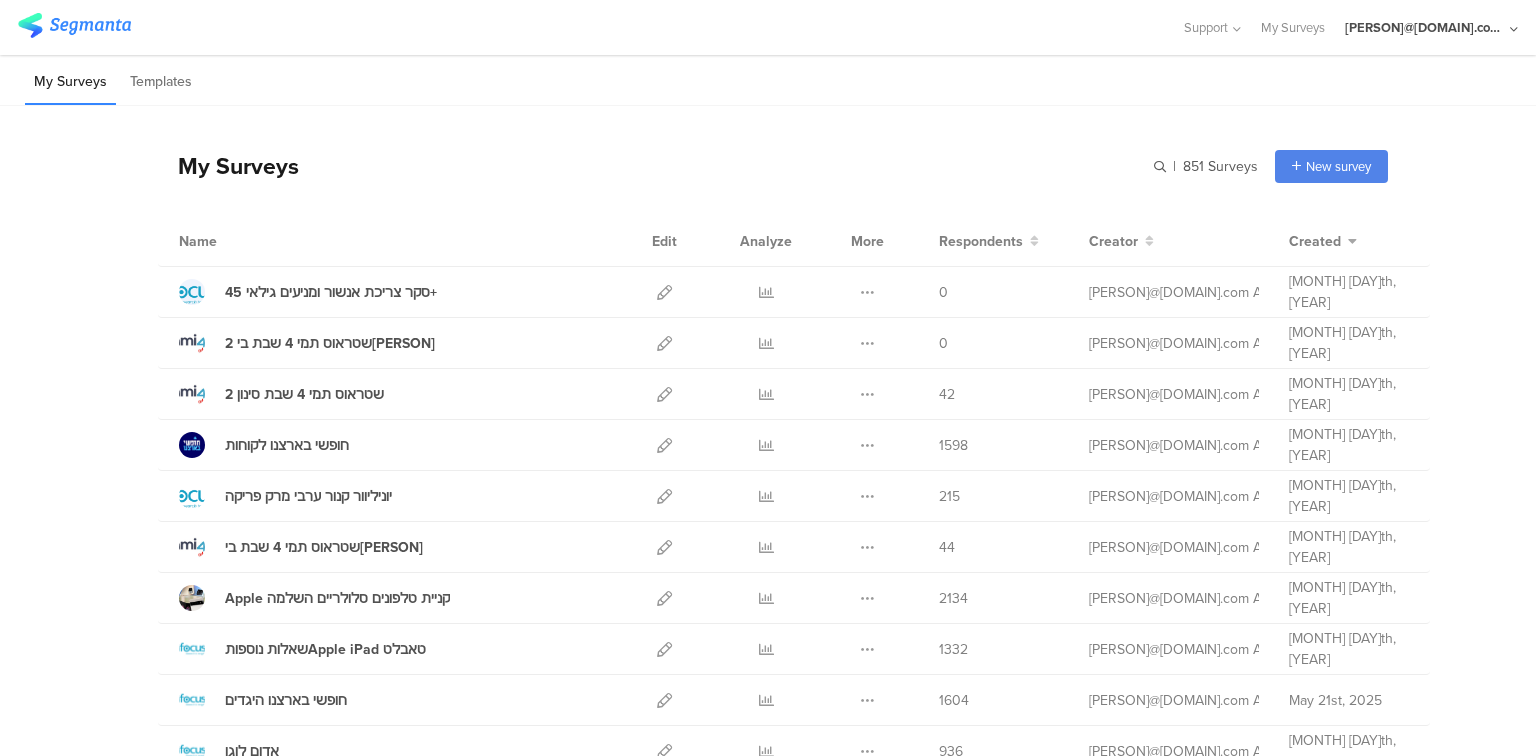 scroll, scrollTop: 0, scrollLeft: 0, axis: both 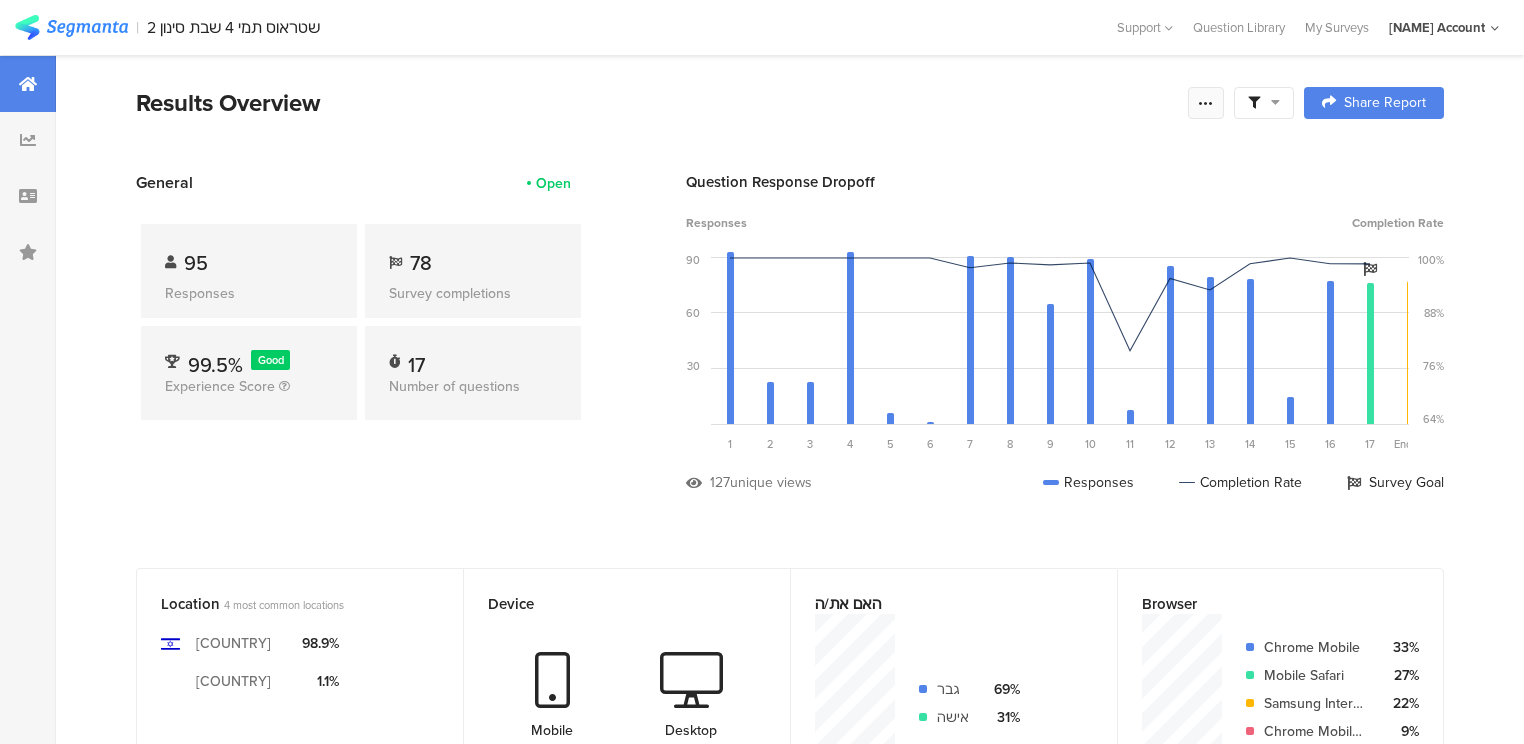 click at bounding box center [1206, 103] 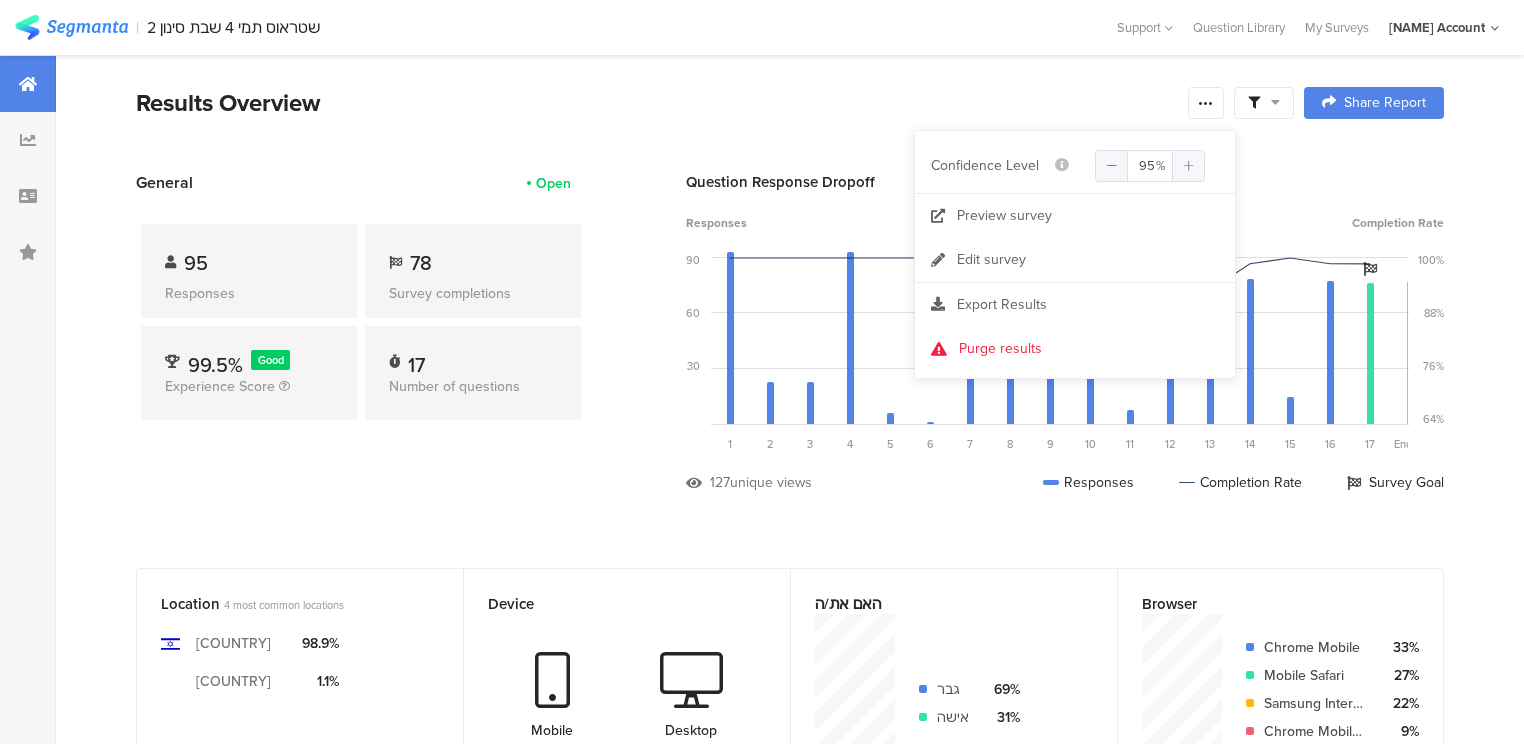 click on "Export Results" at bounding box center [1002, 304] 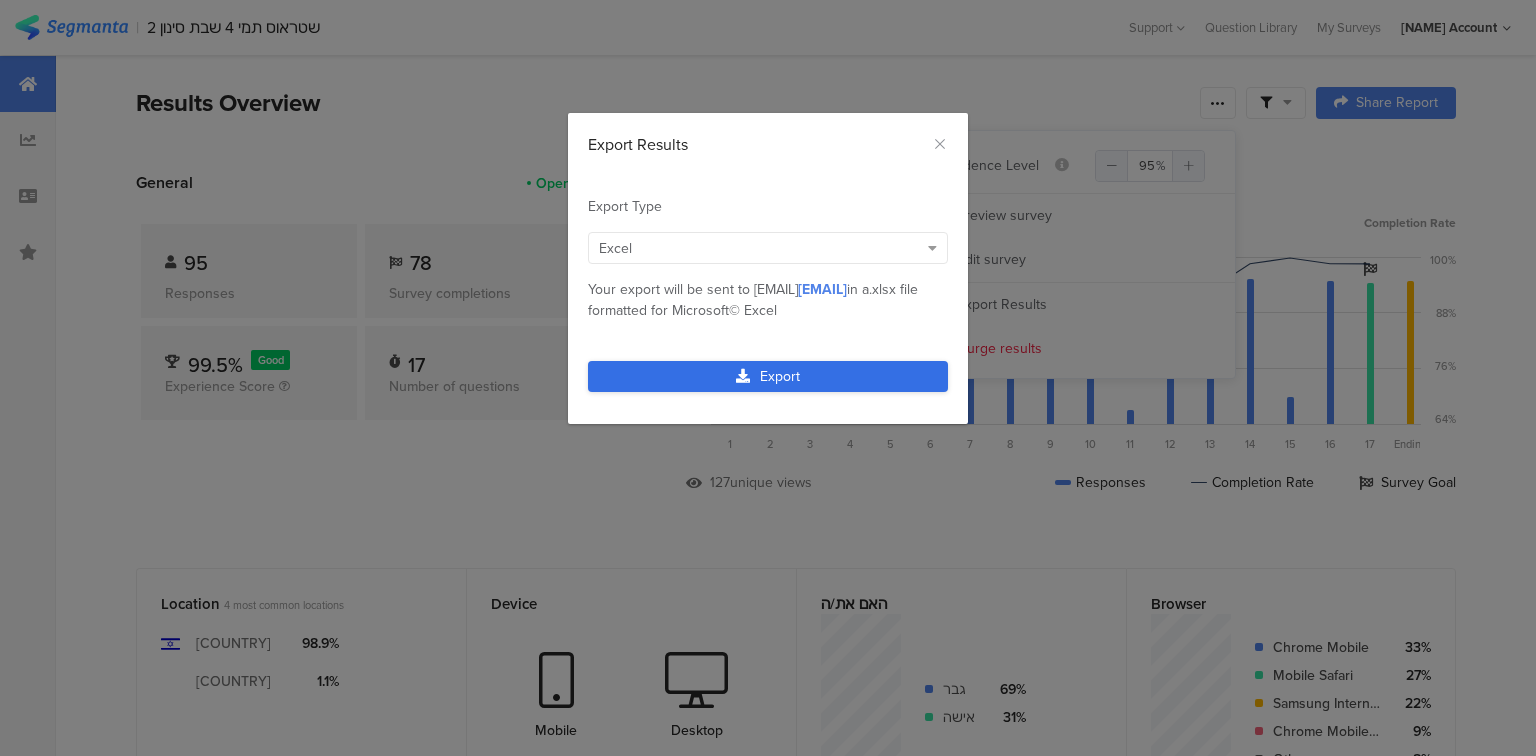 click on "Export" at bounding box center [768, 376] 